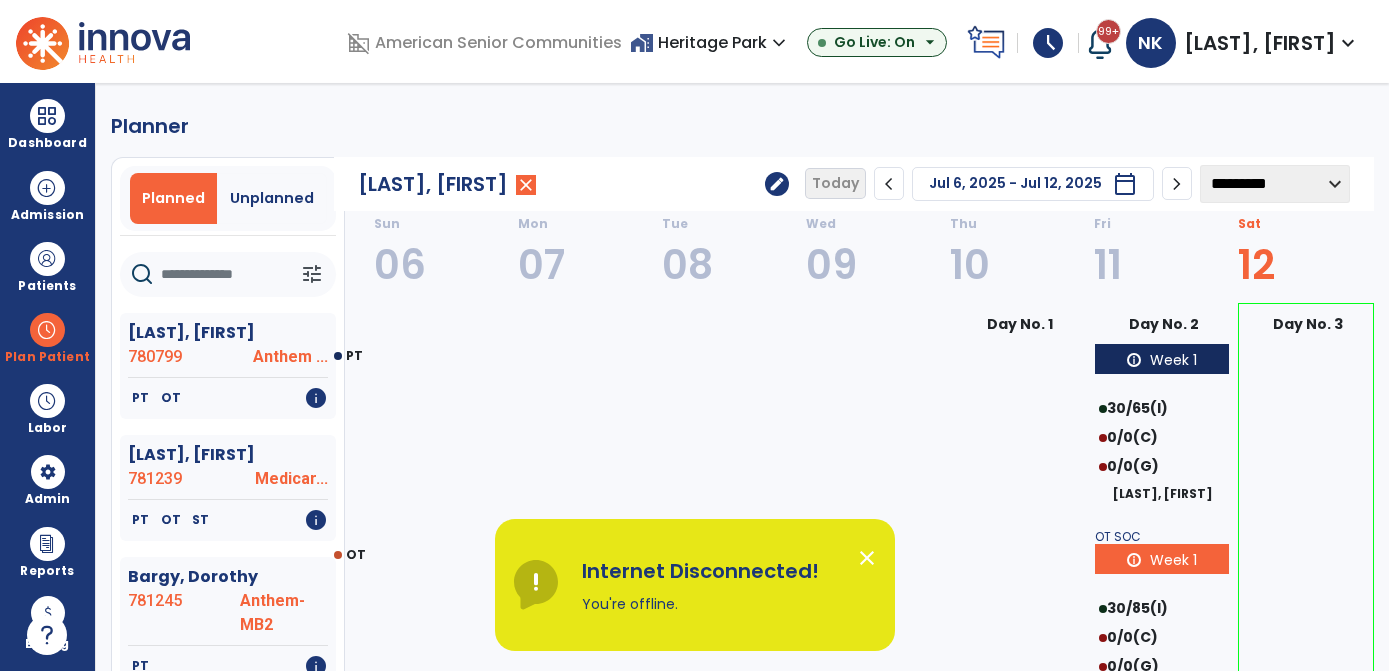 select on "********" 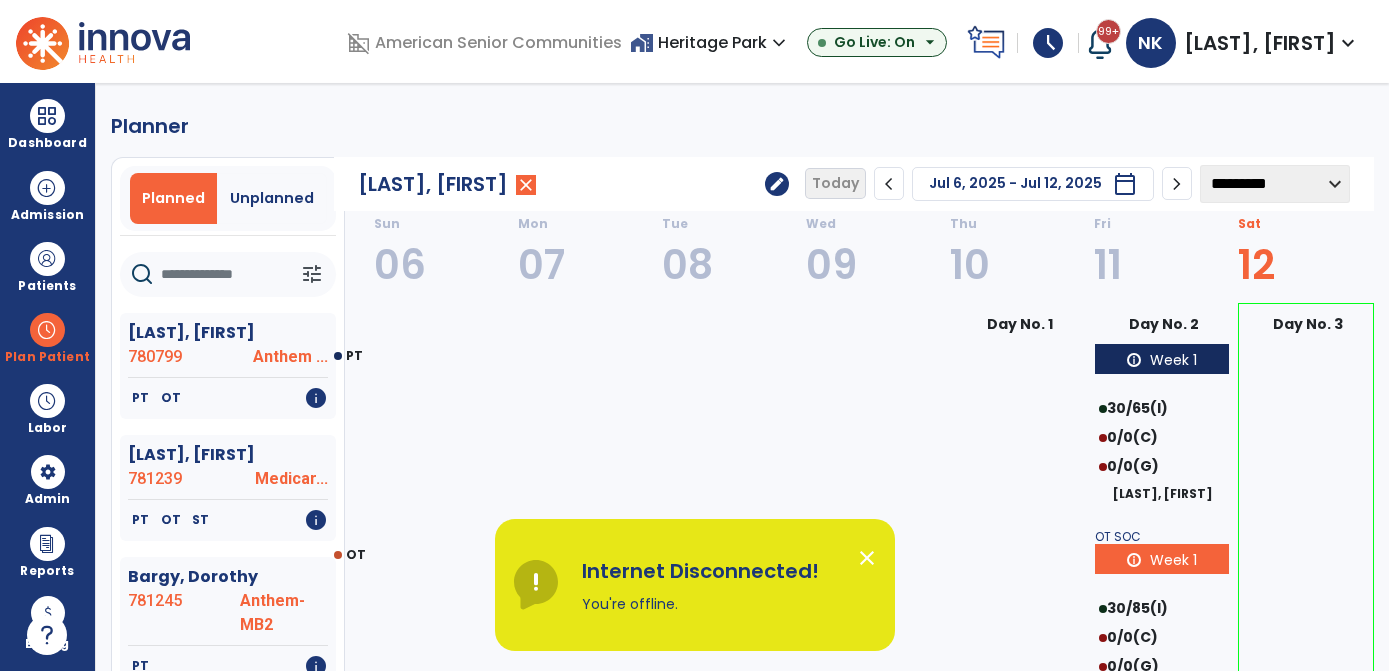 scroll, scrollTop: 0, scrollLeft: 0, axis: both 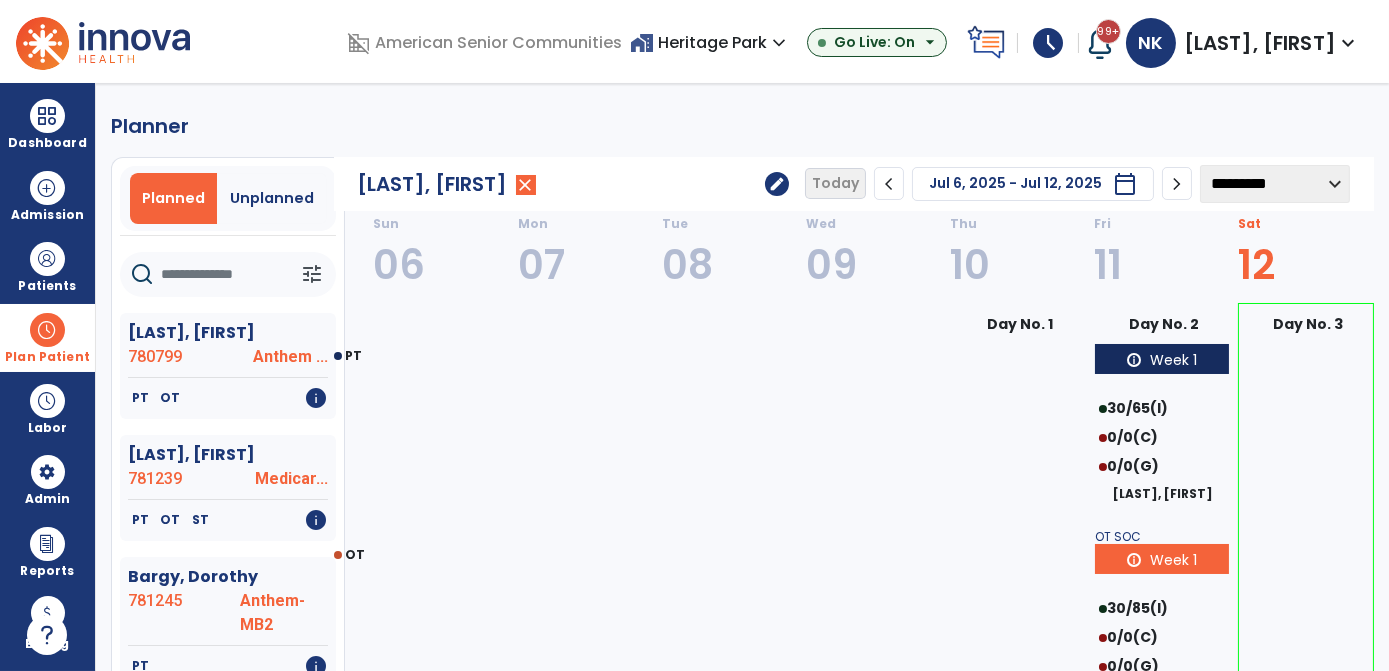 click at bounding box center (47, 330) 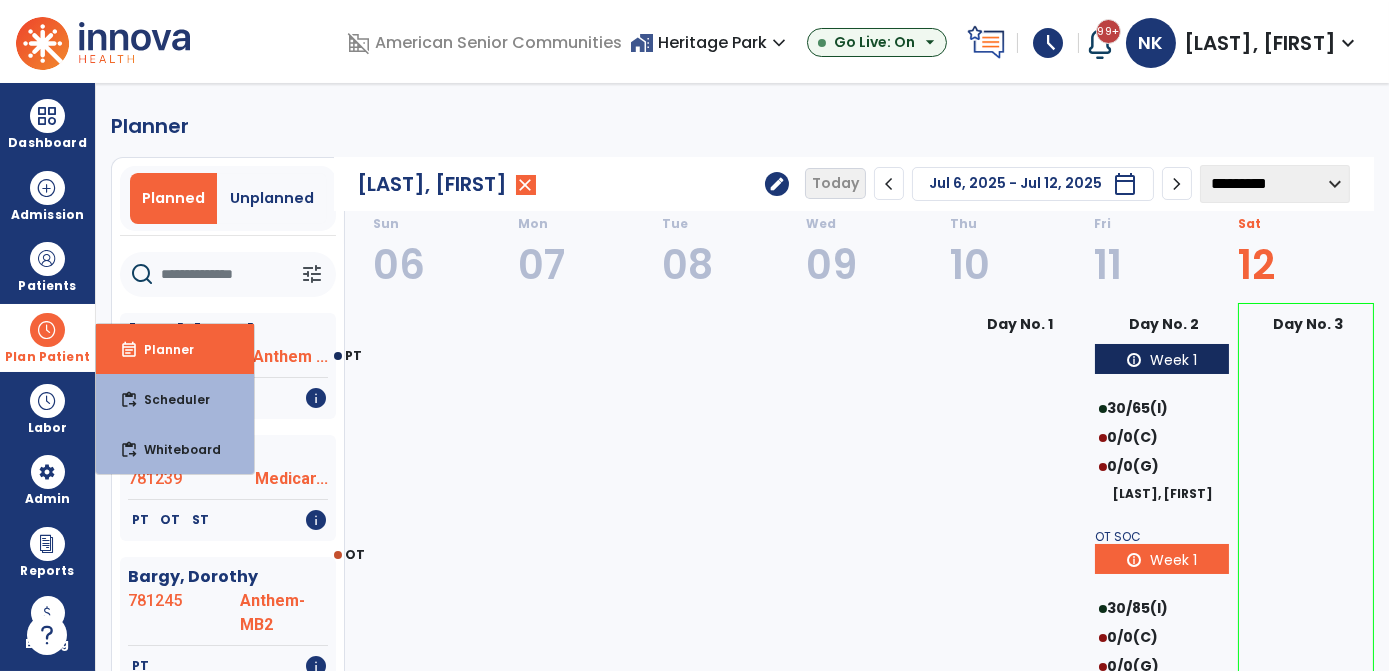 click at bounding box center [47, 330] 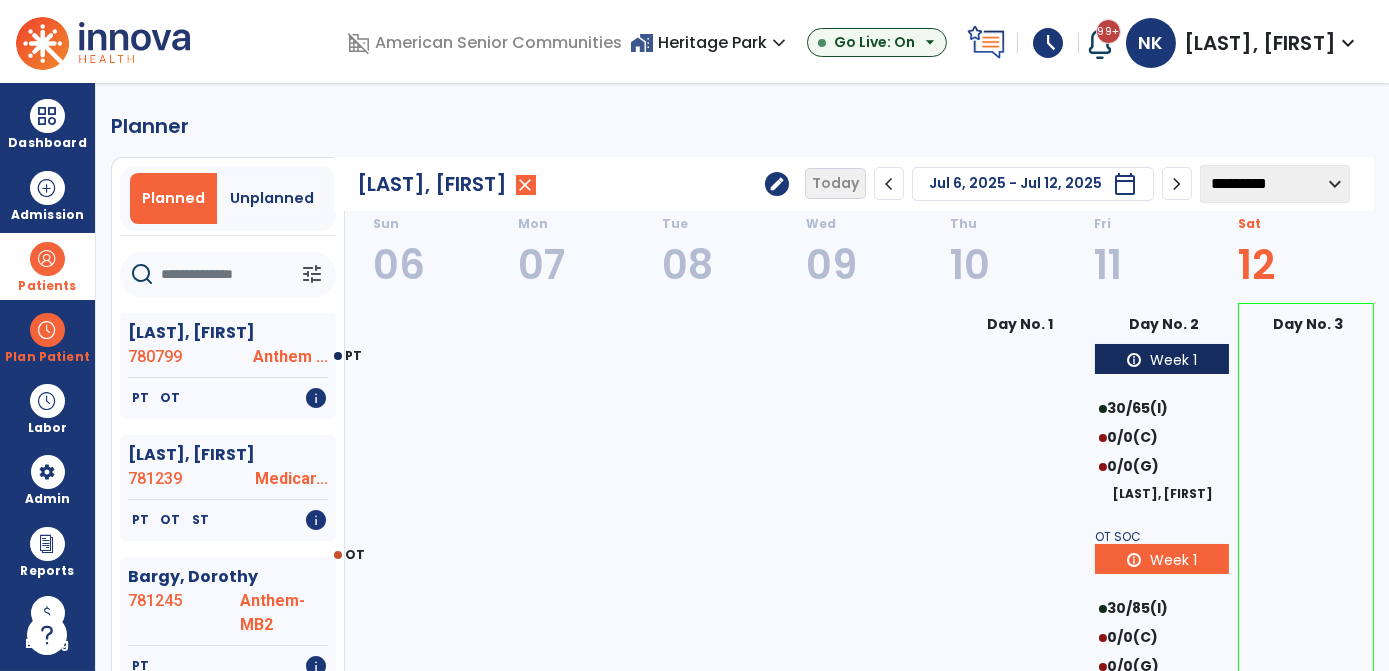 click at bounding box center [47, 259] 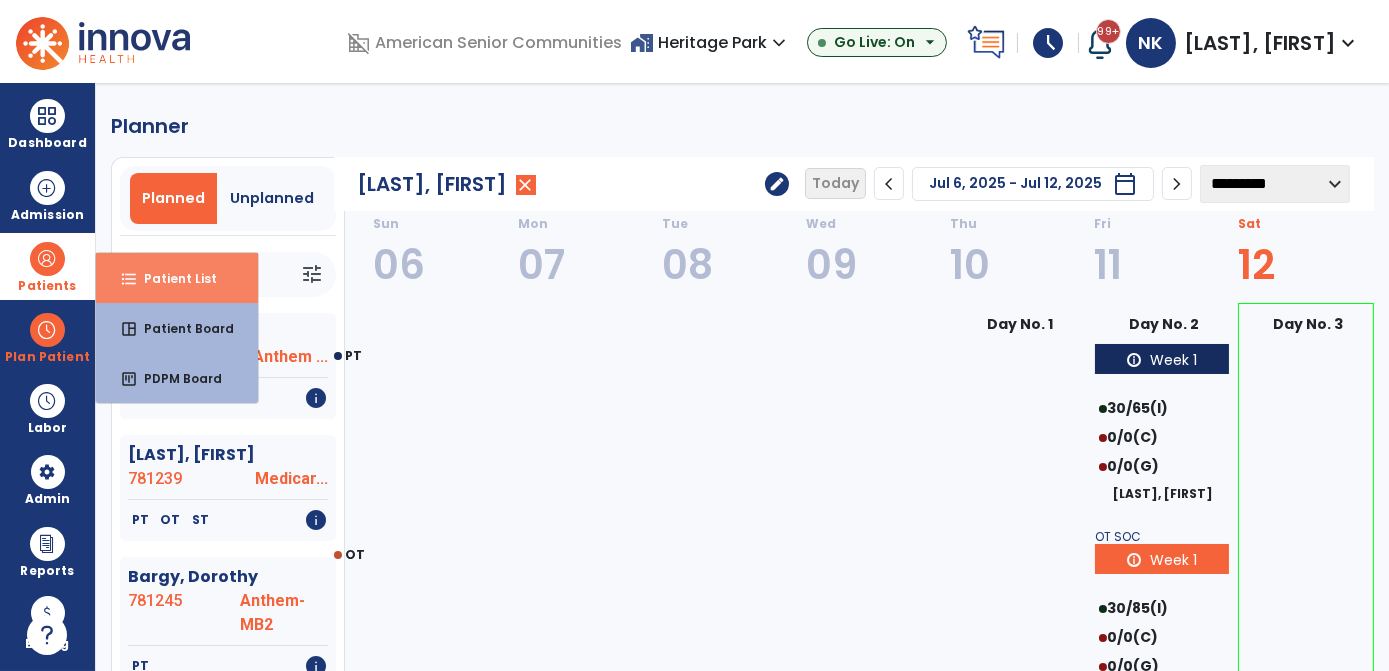 click on "format_list_bulleted  Patient List" at bounding box center (177, 278) 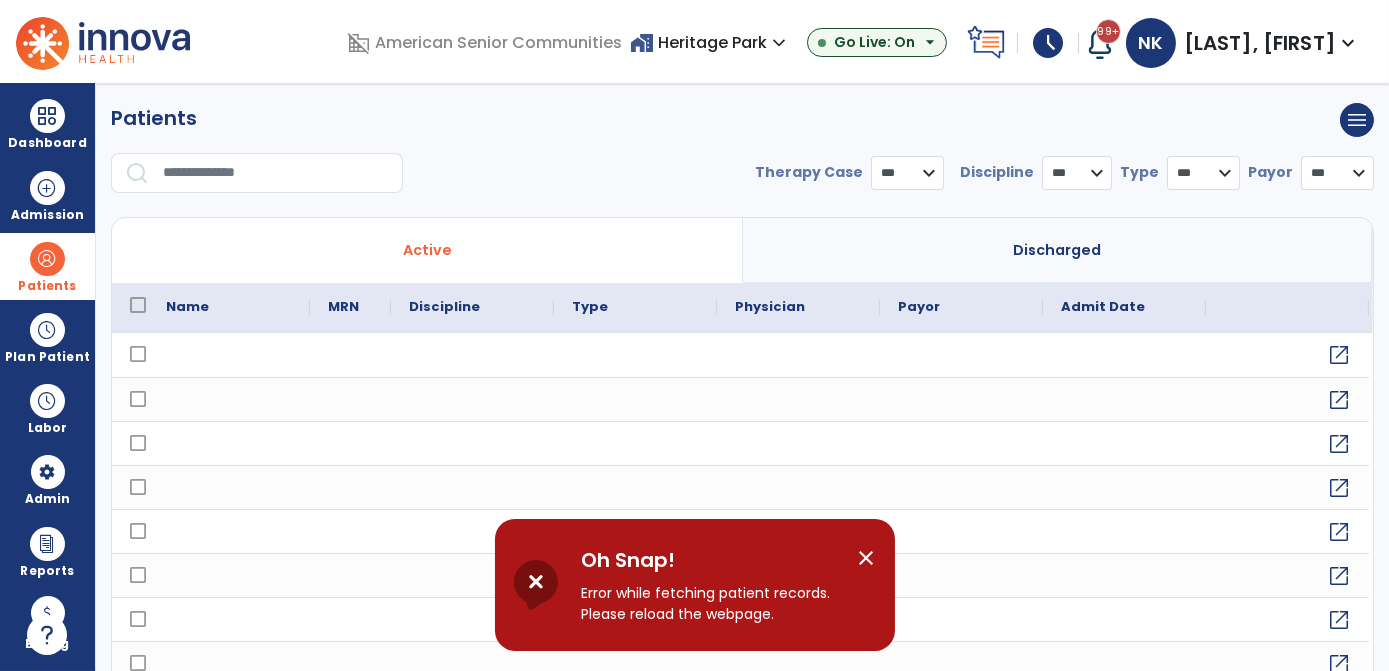 click on "close" at bounding box center [867, 558] 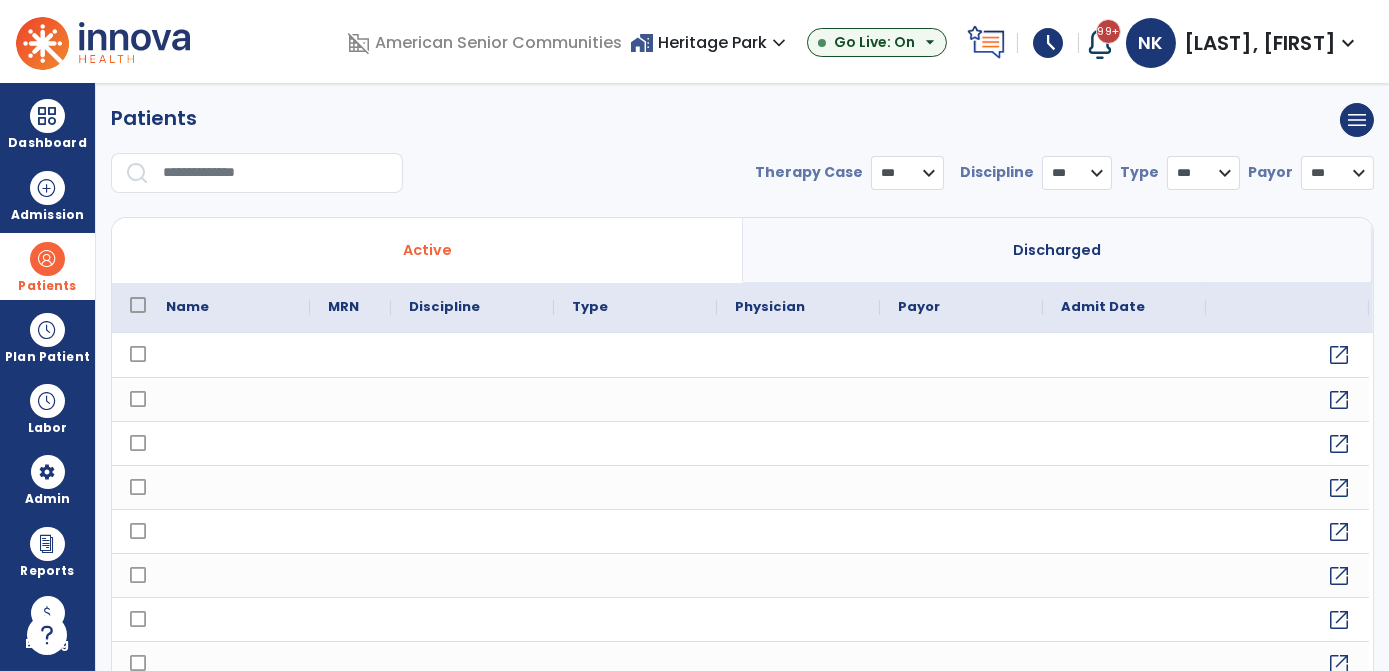 click at bounding box center (47, 259) 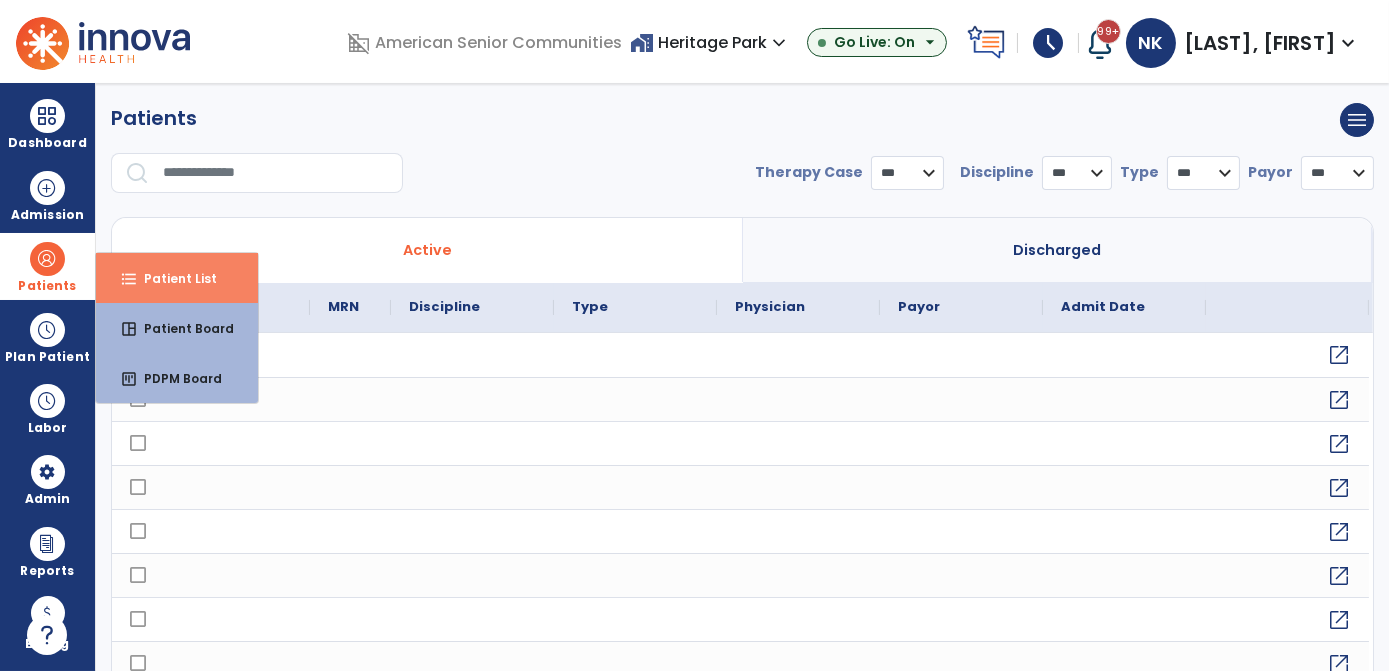 click on "format_list_bulleted  Patient List" at bounding box center [177, 278] 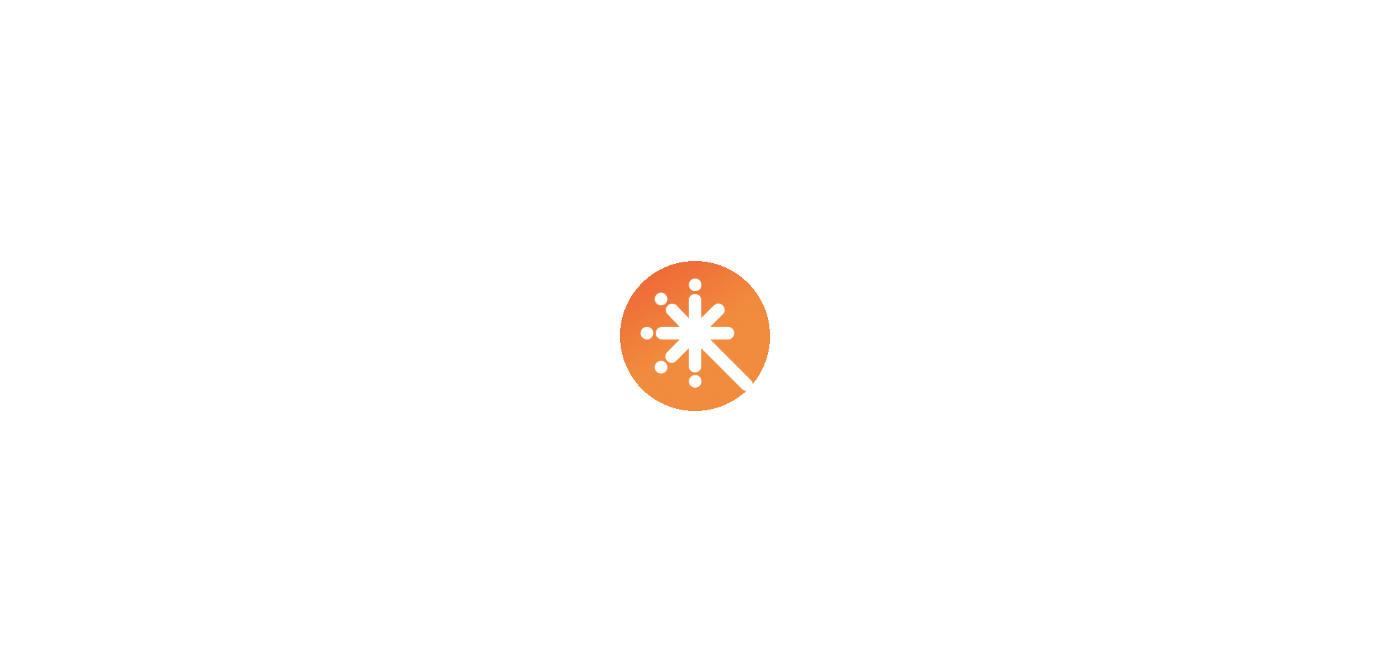 scroll, scrollTop: 0, scrollLeft: 0, axis: both 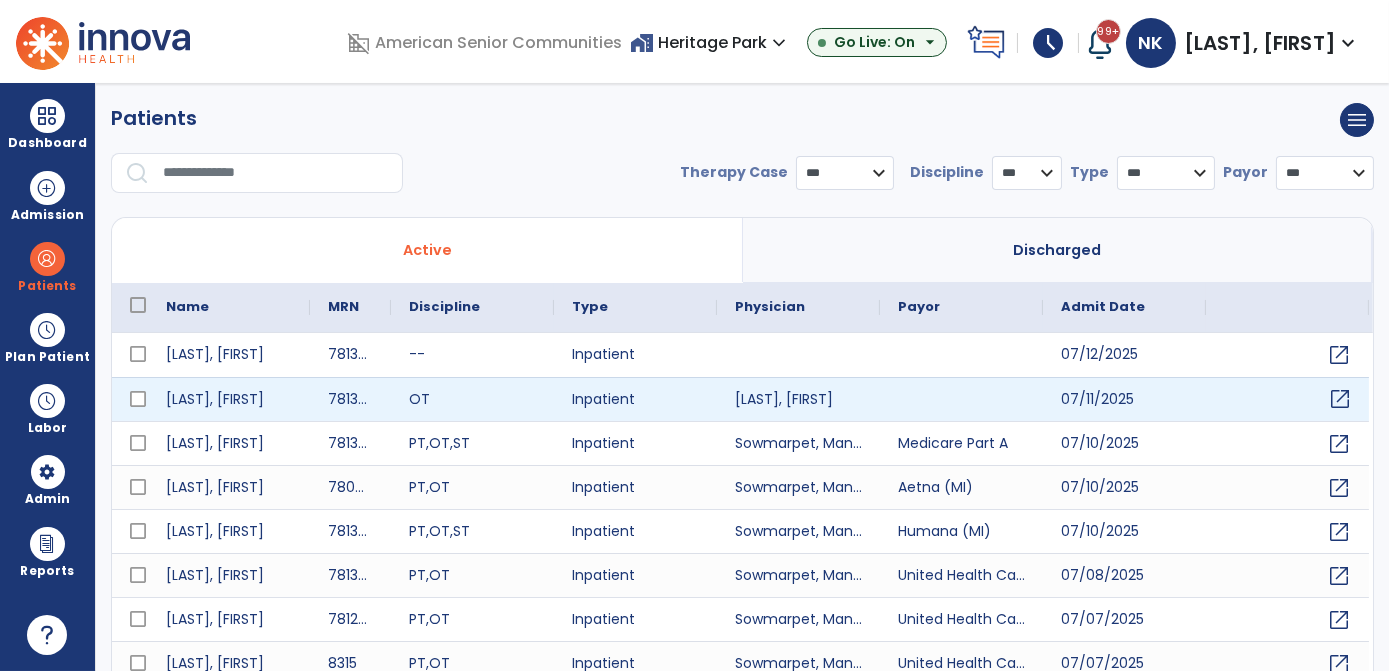 click on "open_in_new" at bounding box center [1340, 399] 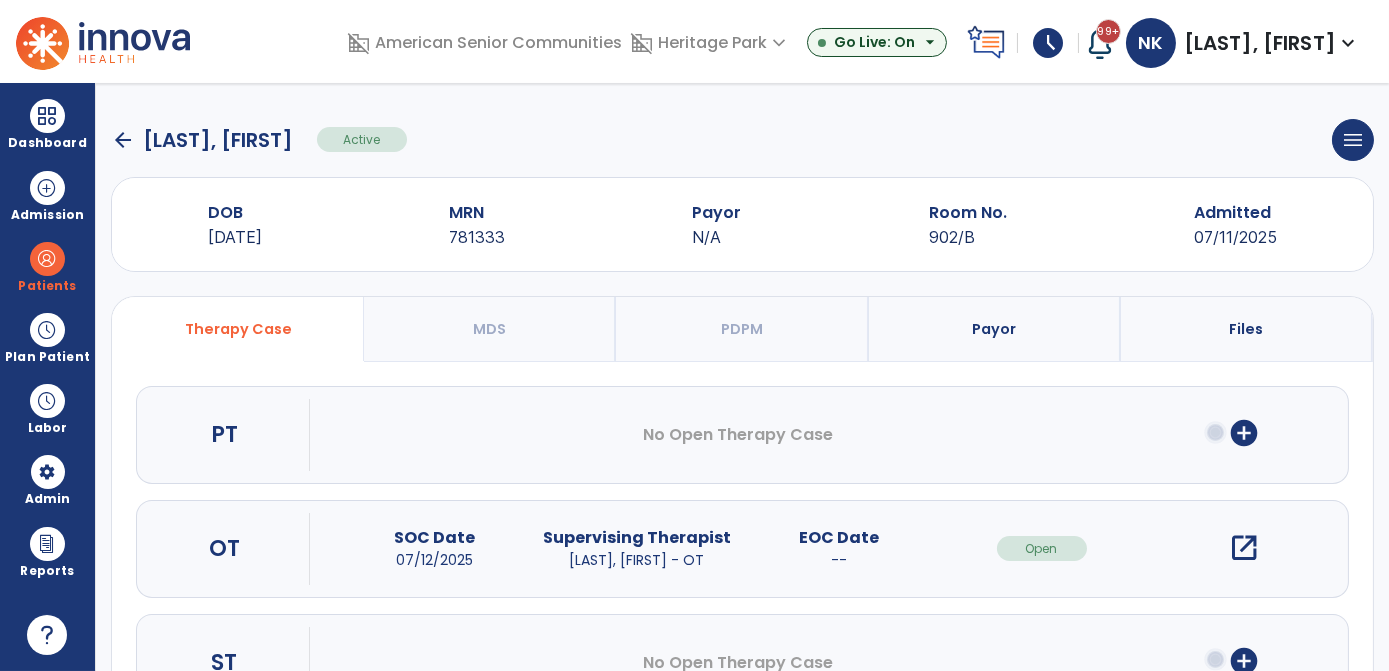 click on "open_in_new" at bounding box center [1244, 548] 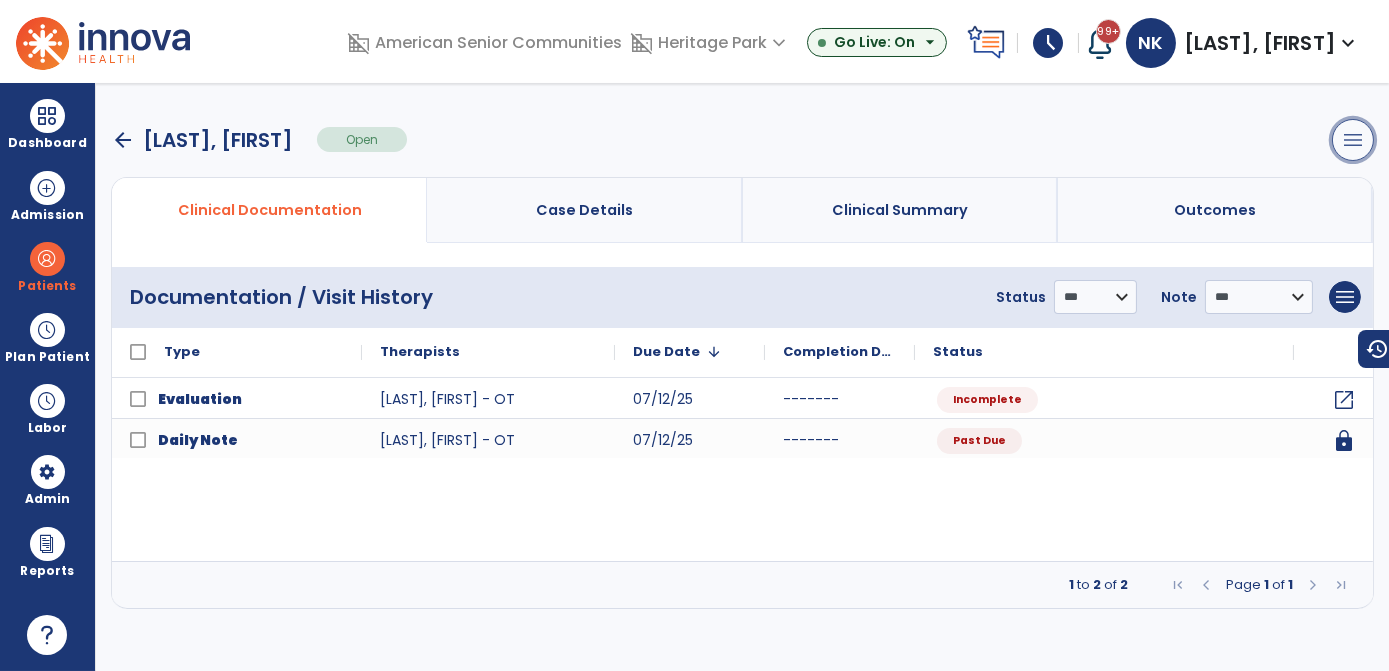 click on "menu" at bounding box center (1353, 140) 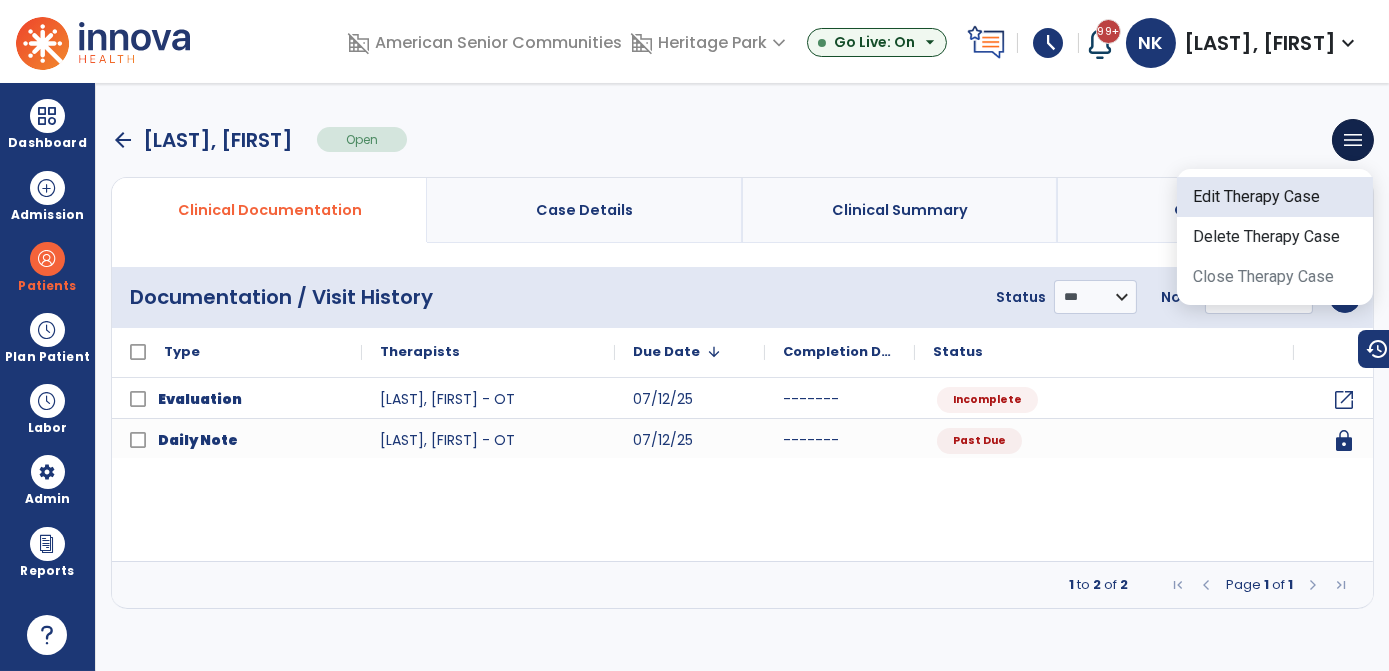 click on "Edit Therapy Case" at bounding box center [1275, 197] 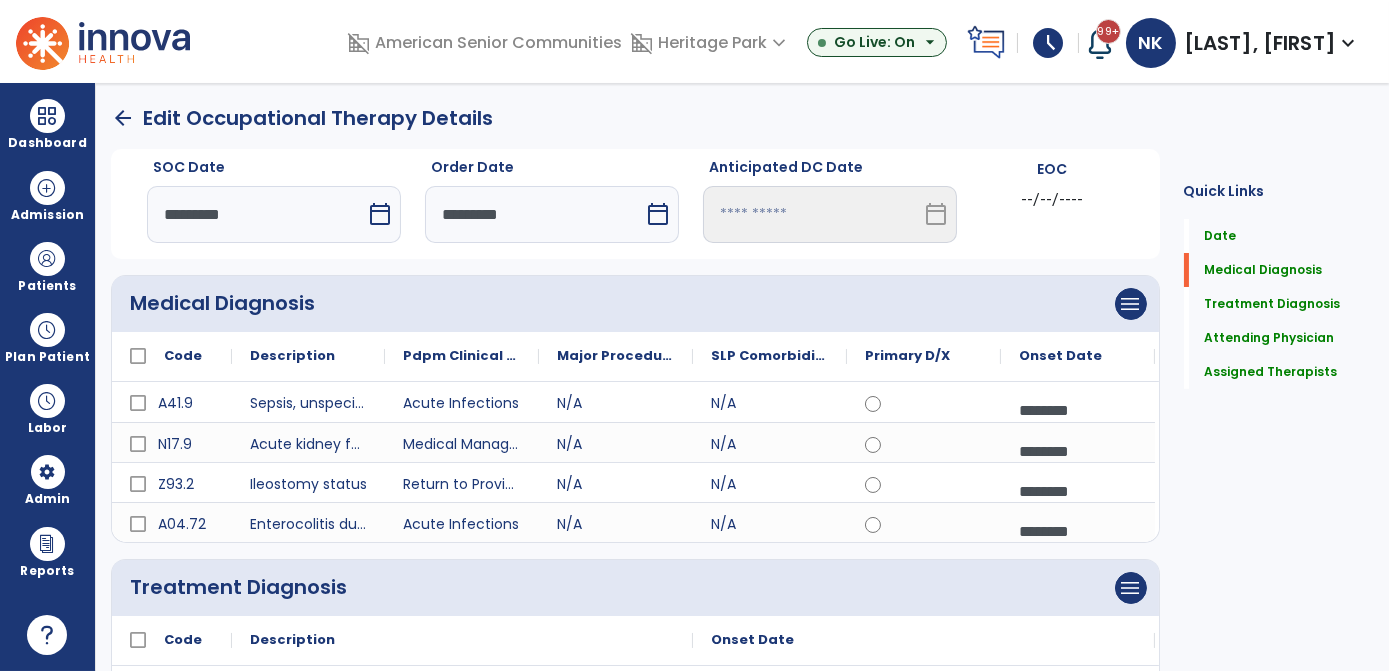 click on "calendar_today" at bounding box center (382, 214) 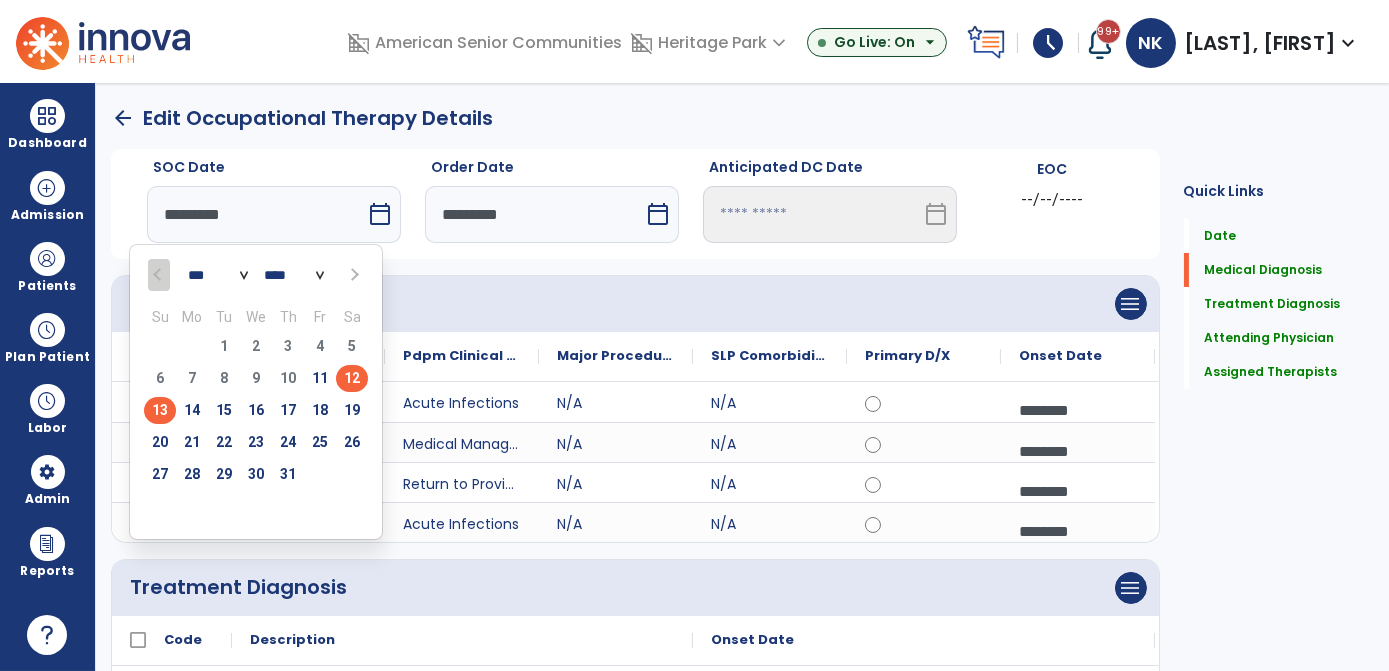 click on "13" at bounding box center [160, 410] 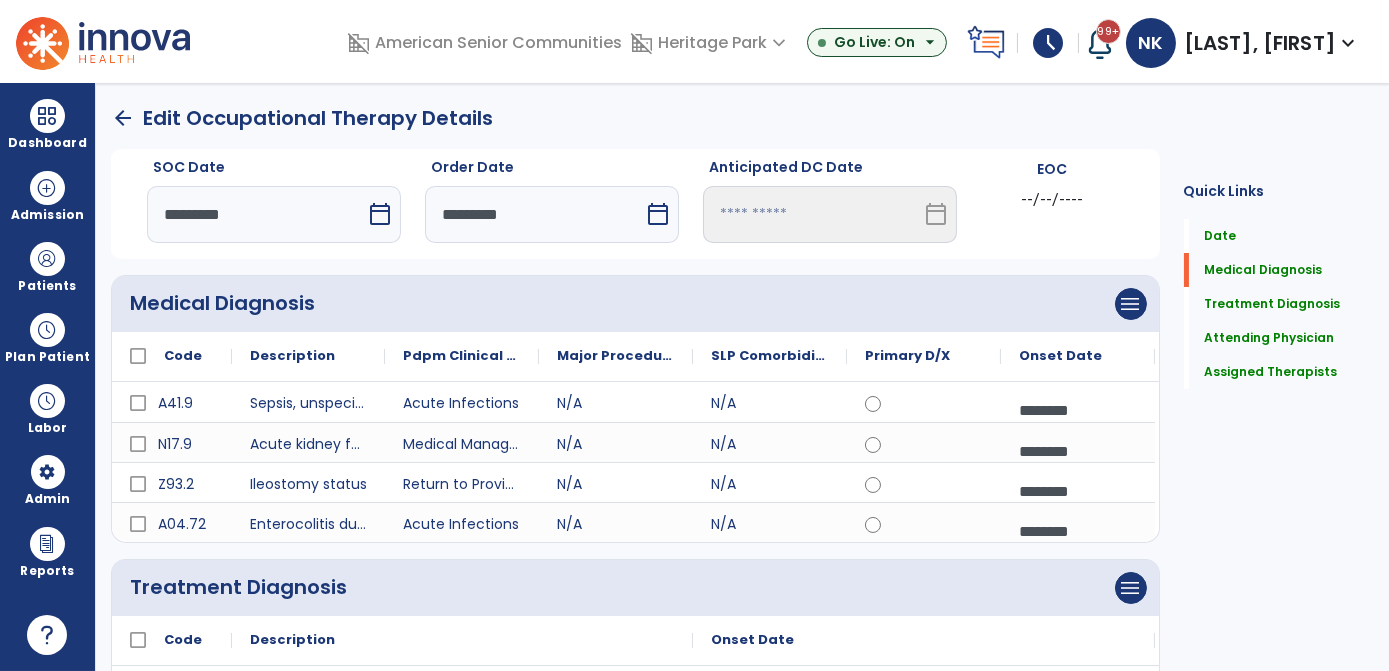 click on "calendar_today" at bounding box center (658, 214) 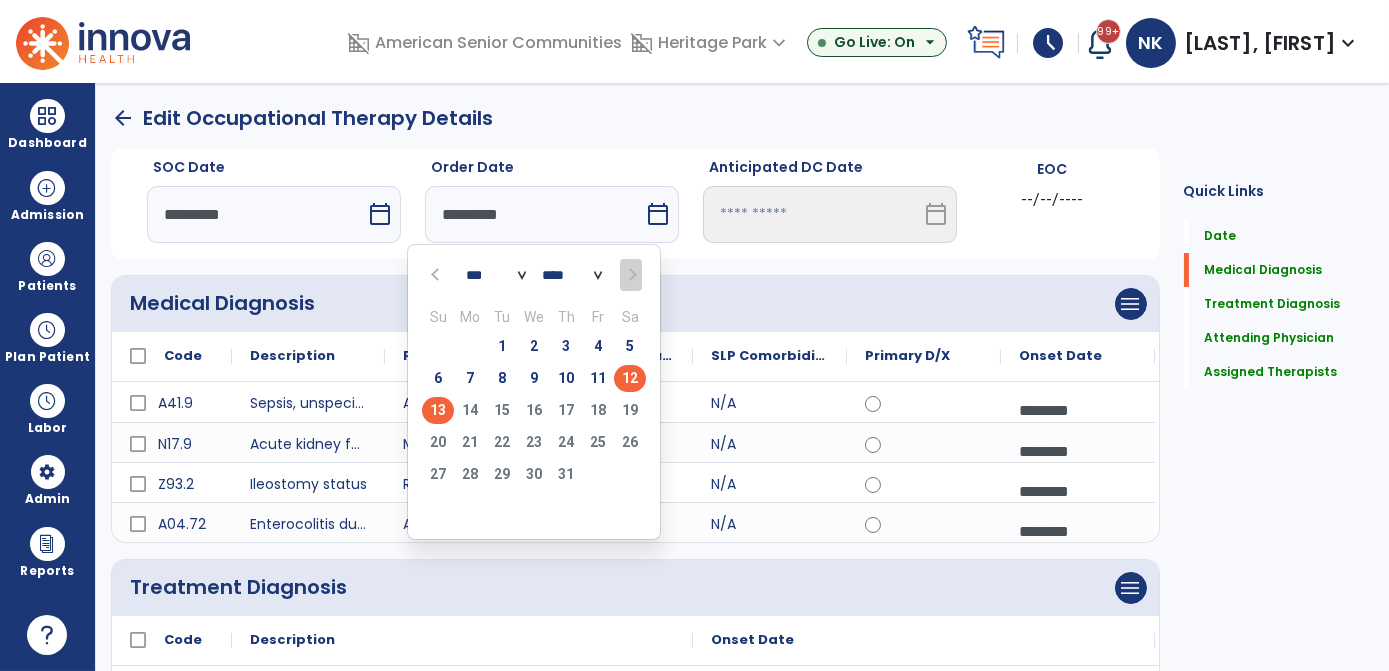 click on "13" at bounding box center (438, 410) 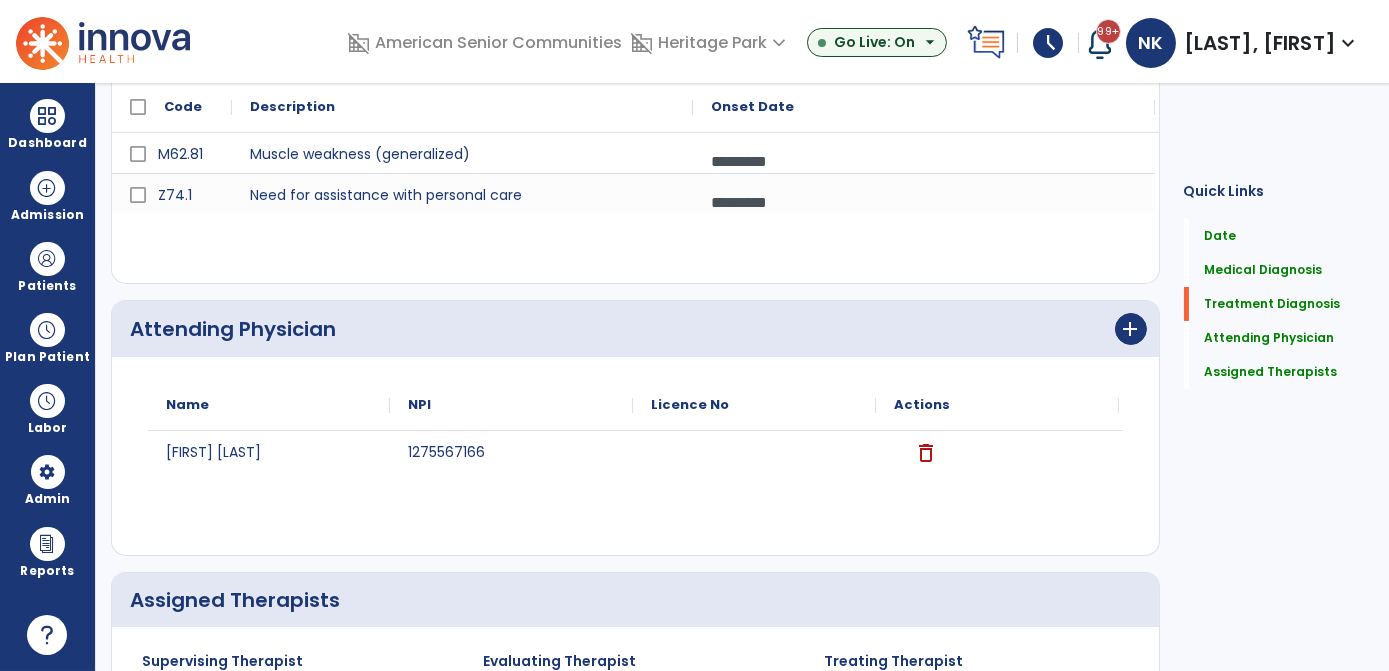 scroll, scrollTop: 728, scrollLeft: 0, axis: vertical 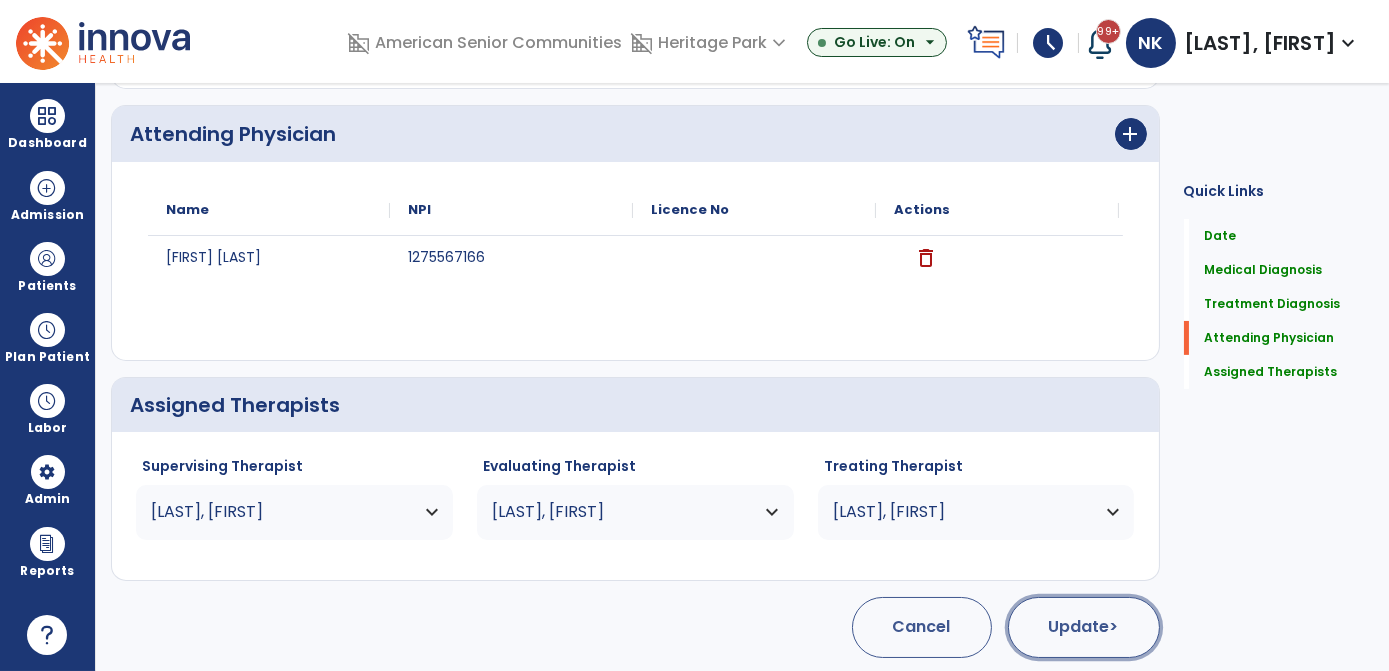 click on "Update  >" 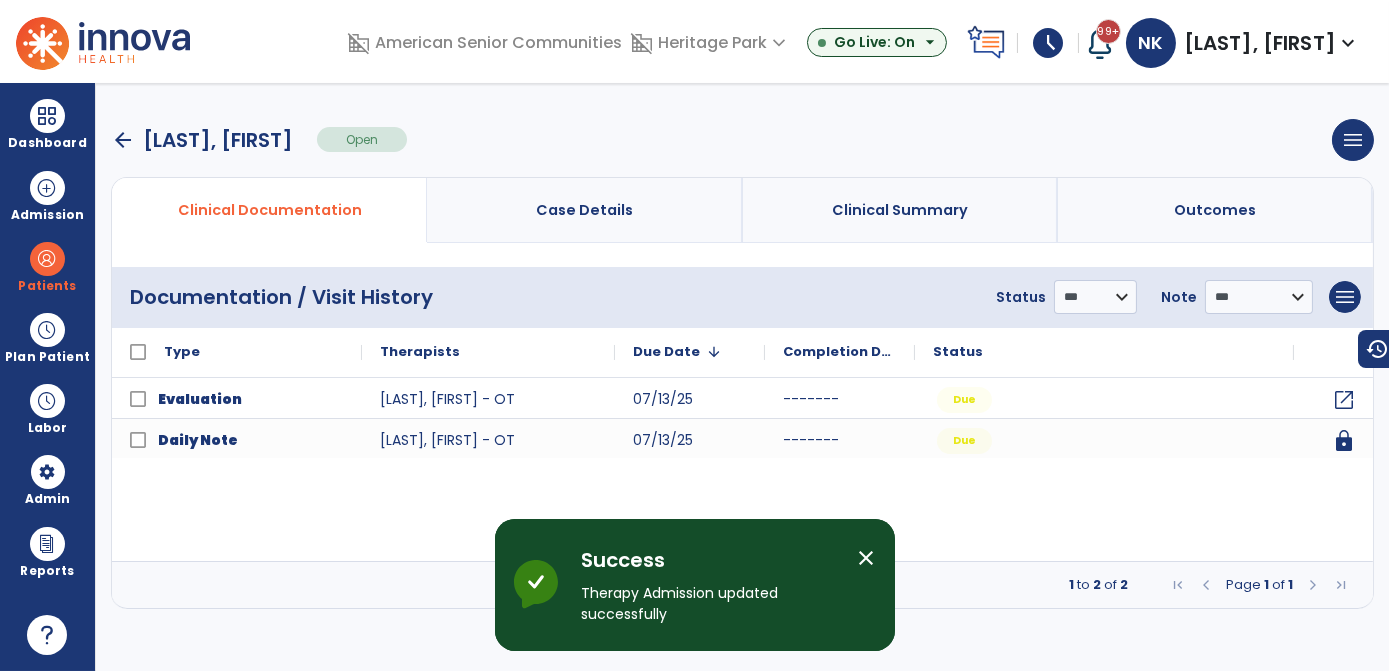scroll, scrollTop: 0, scrollLeft: 0, axis: both 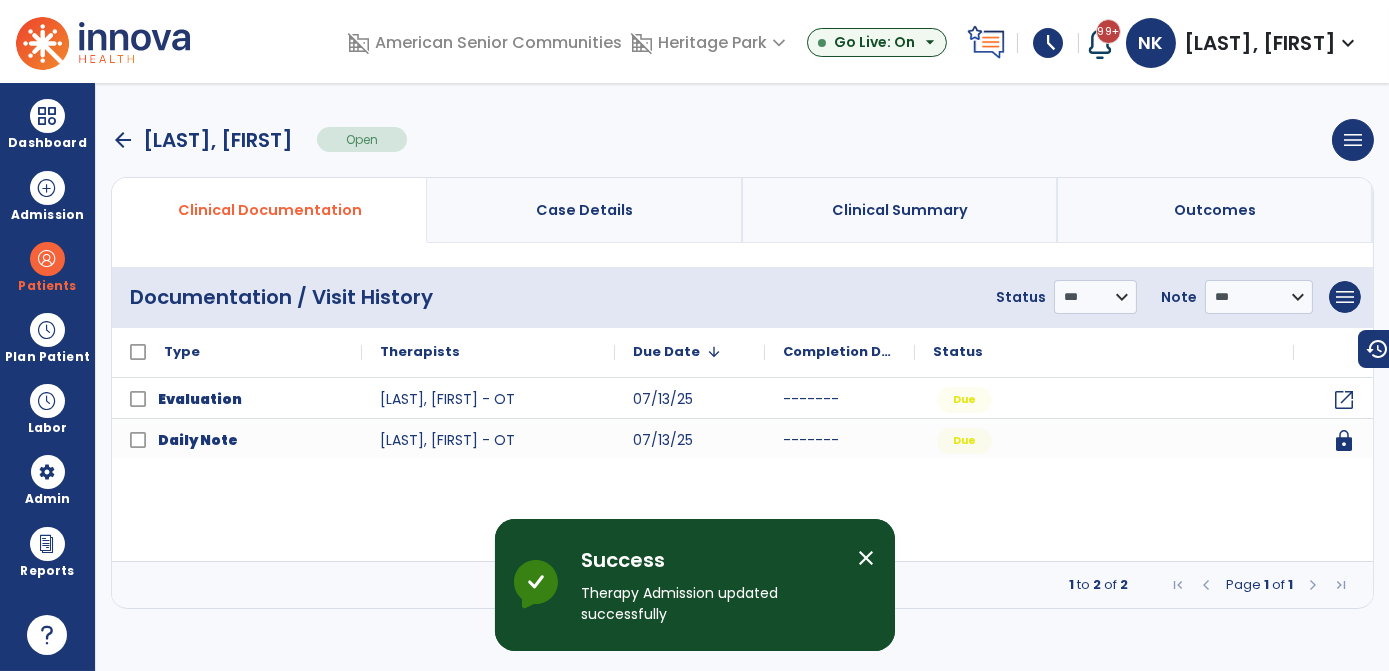 click on "arrow_back" at bounding box center (123, 140) 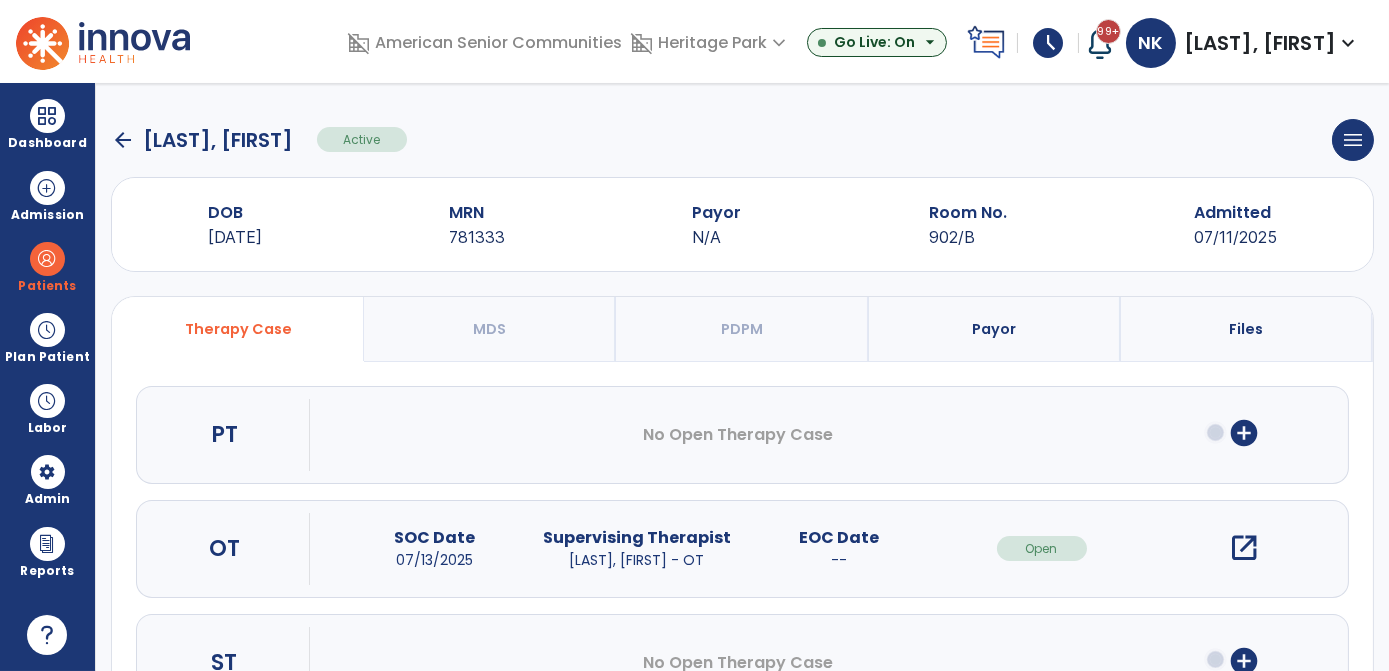 click on "arrow_back" 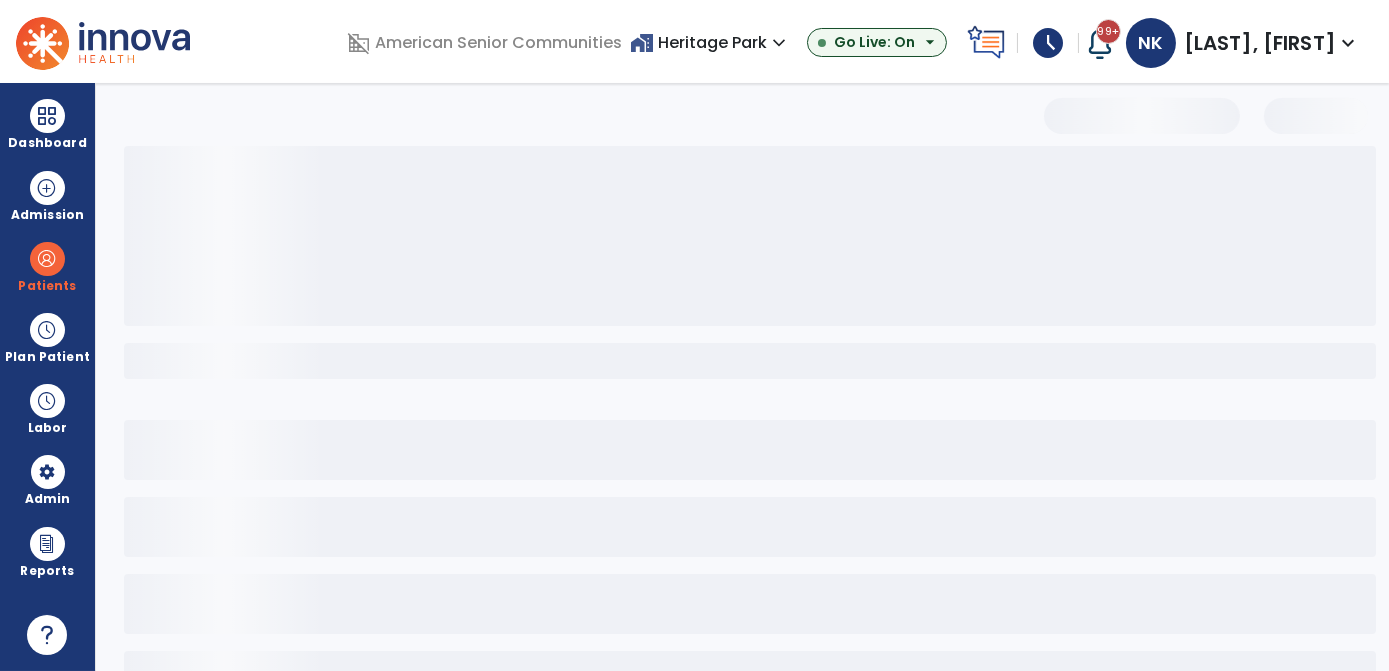 select on "***" 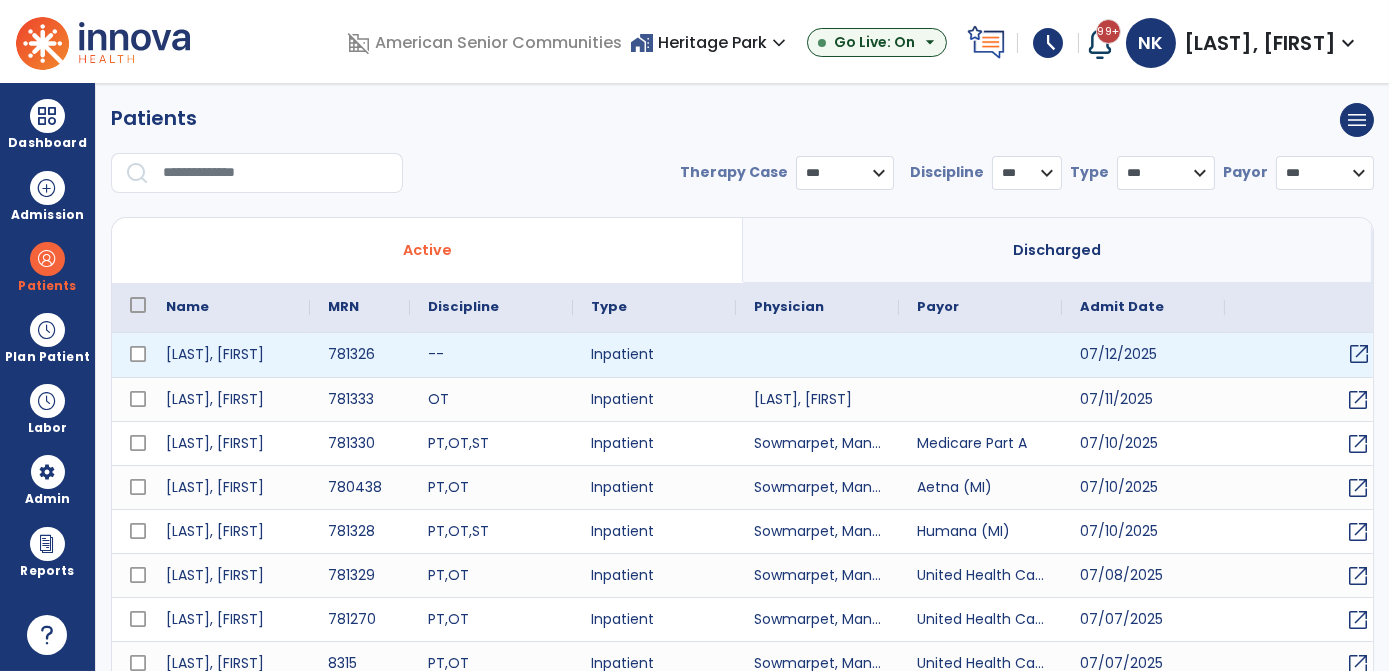 click on "open_in_new" at bounding box center [1359, 354] 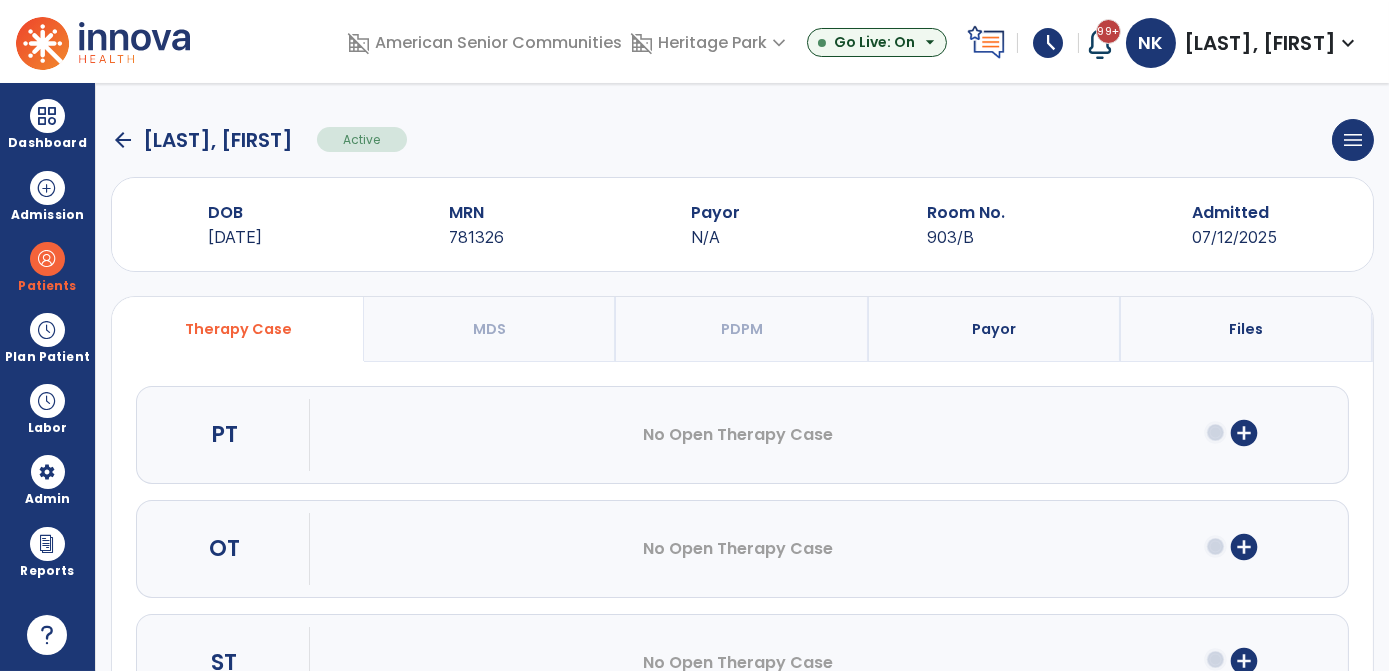 click on "Payor" at bounding box center [995, 329] 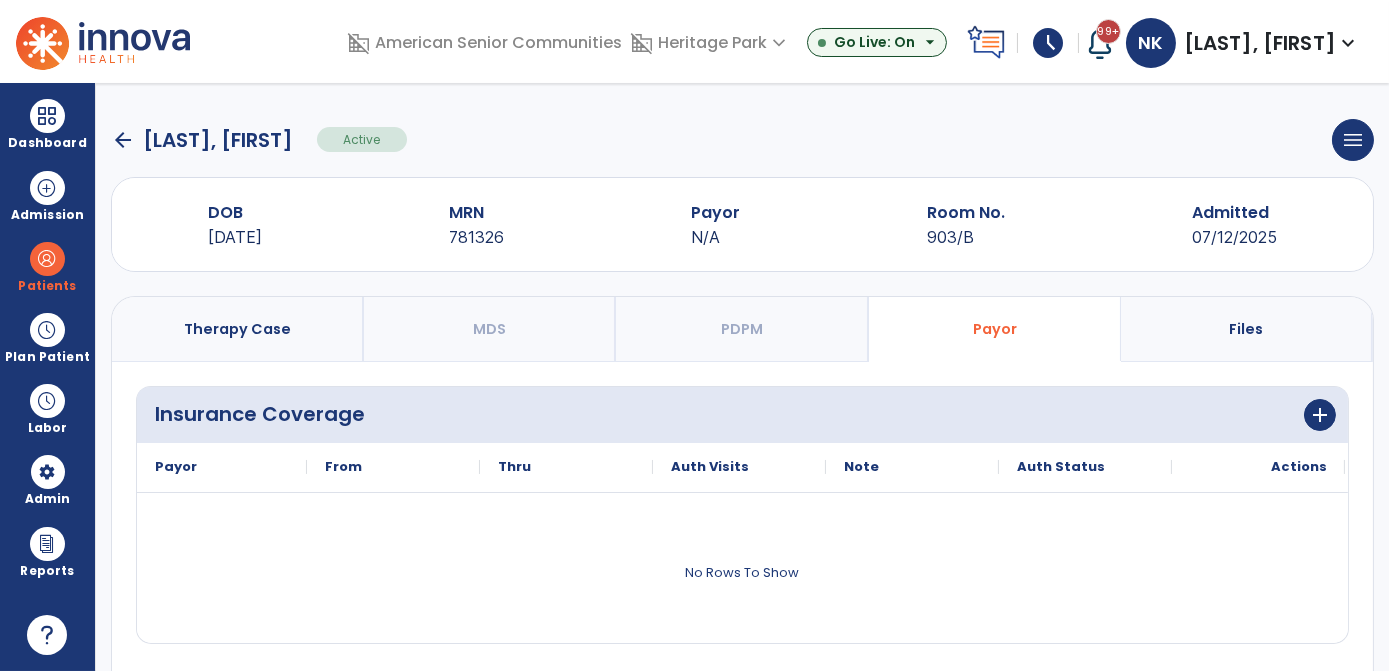 click on "Therapy Case" at bounding box center (238, 329) 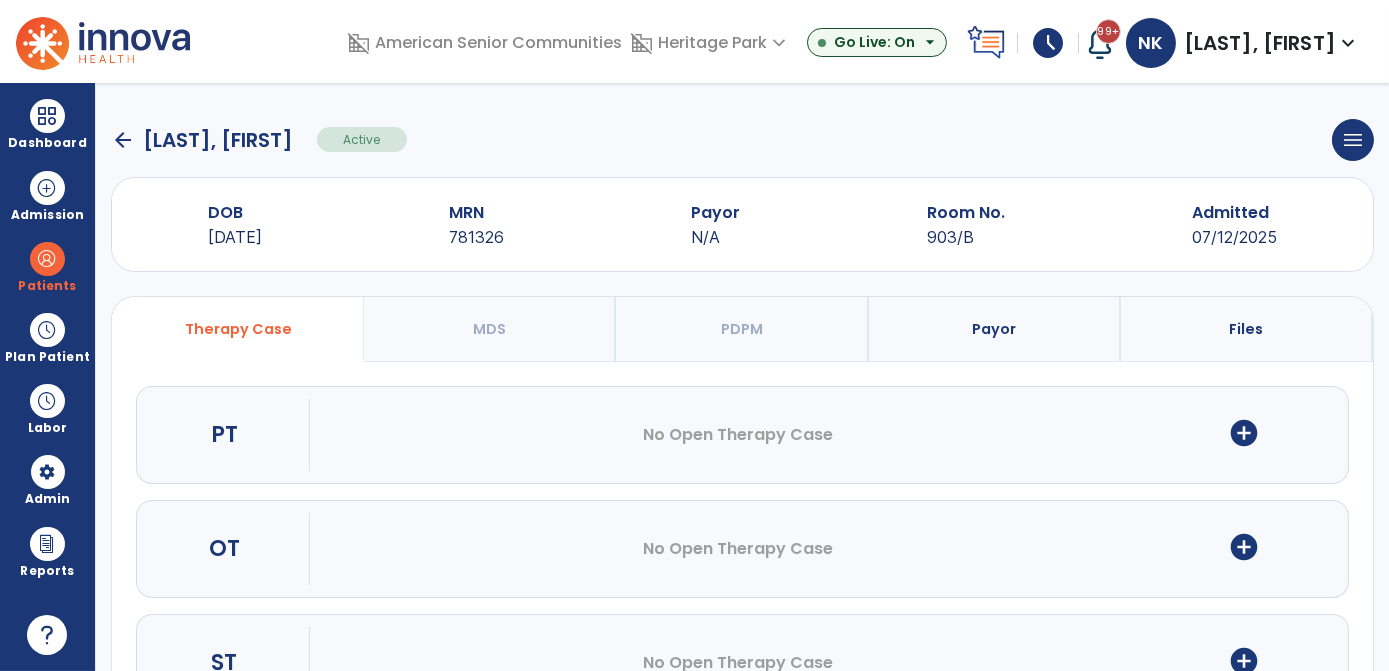 click on "add_circle" at bounding box center [1244, 547] 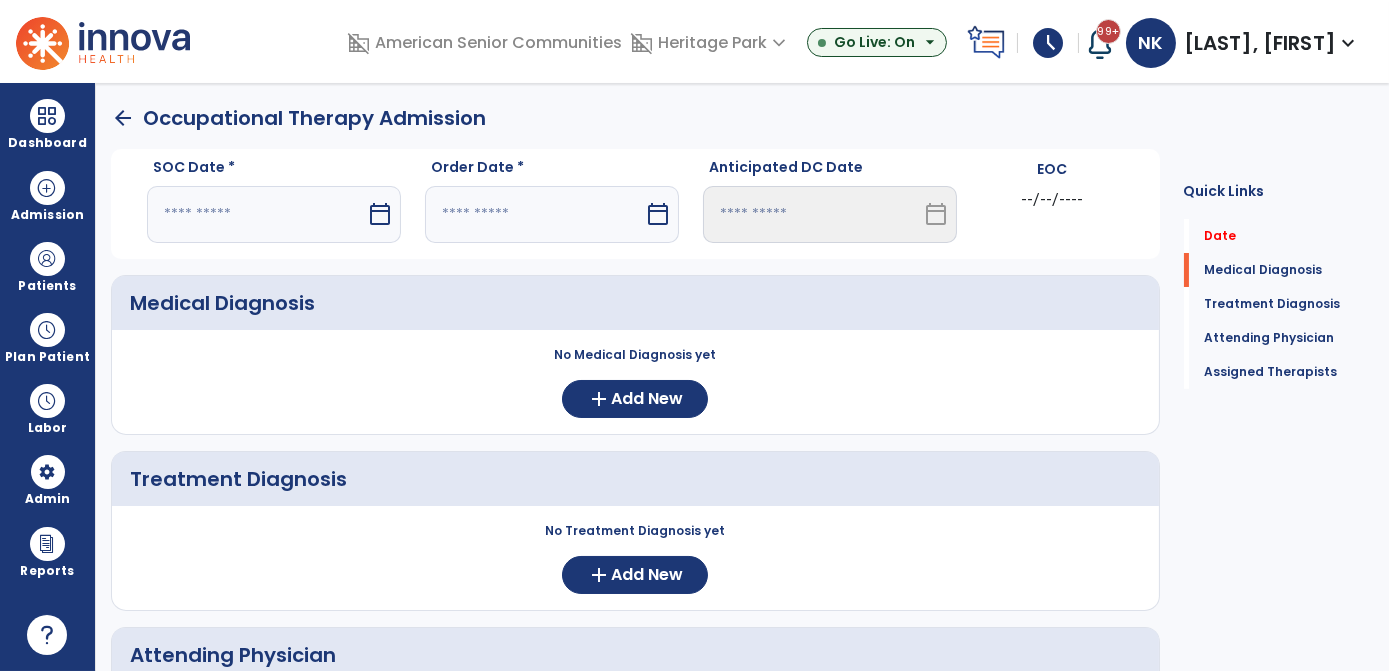 click at bounding box center [256, 214] 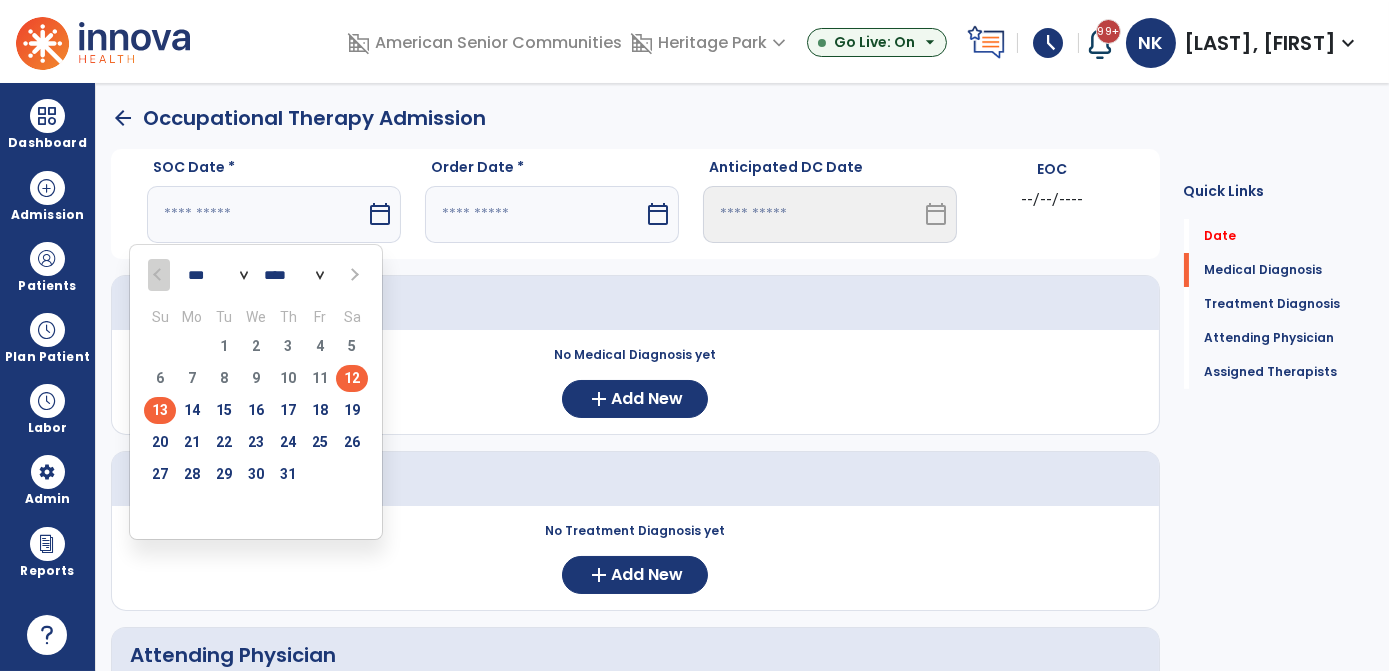 click on "13" at bounding box center [160, 410] 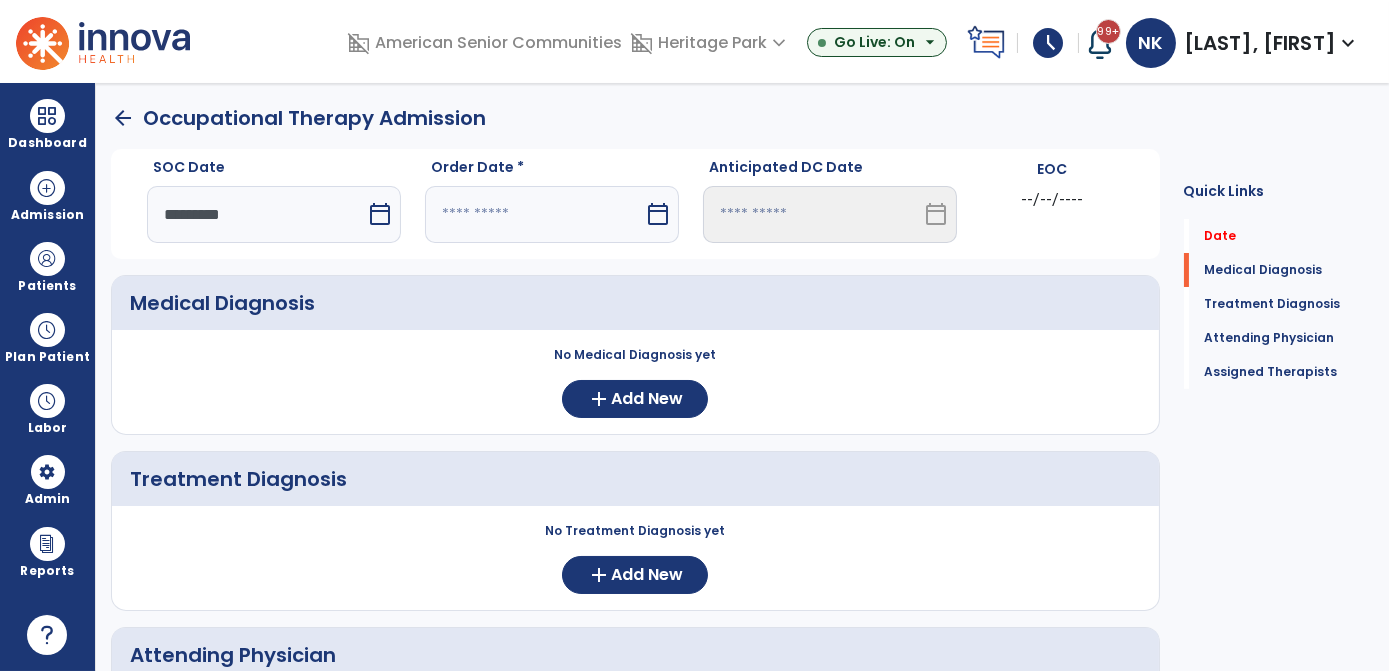 click on "calendar_today" at bounding box center [658, 214] 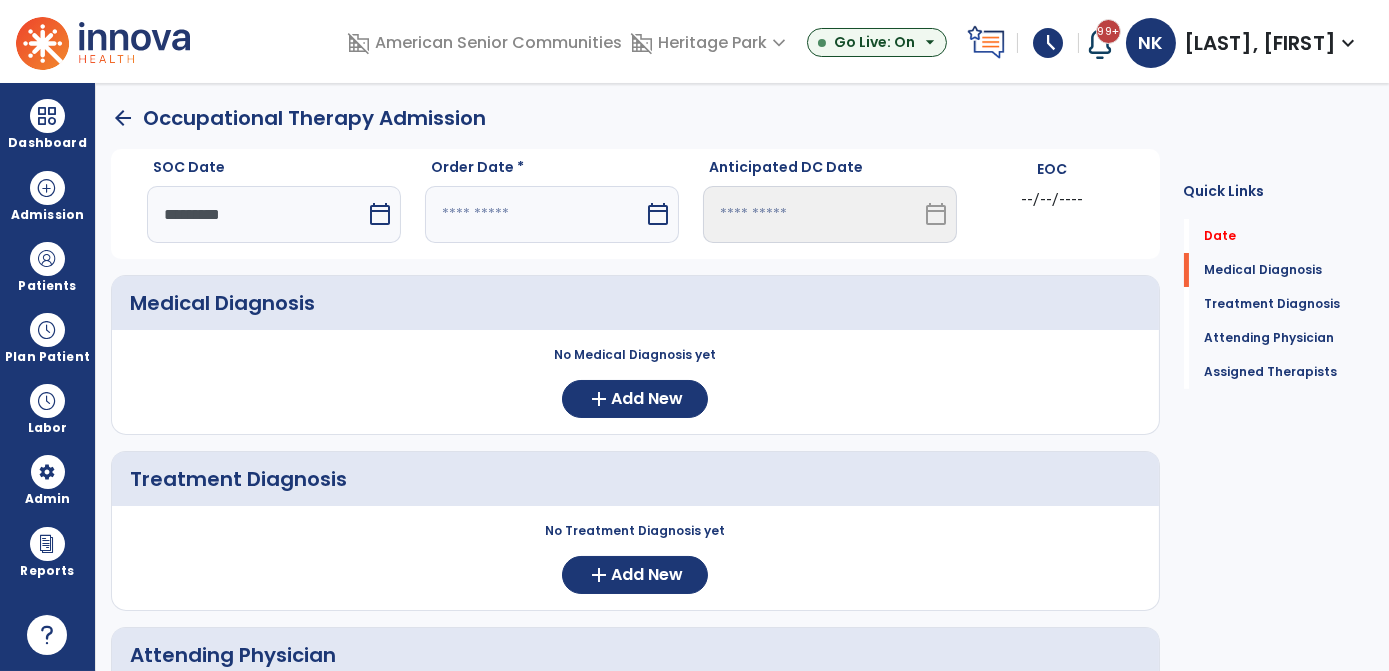 select on "*" 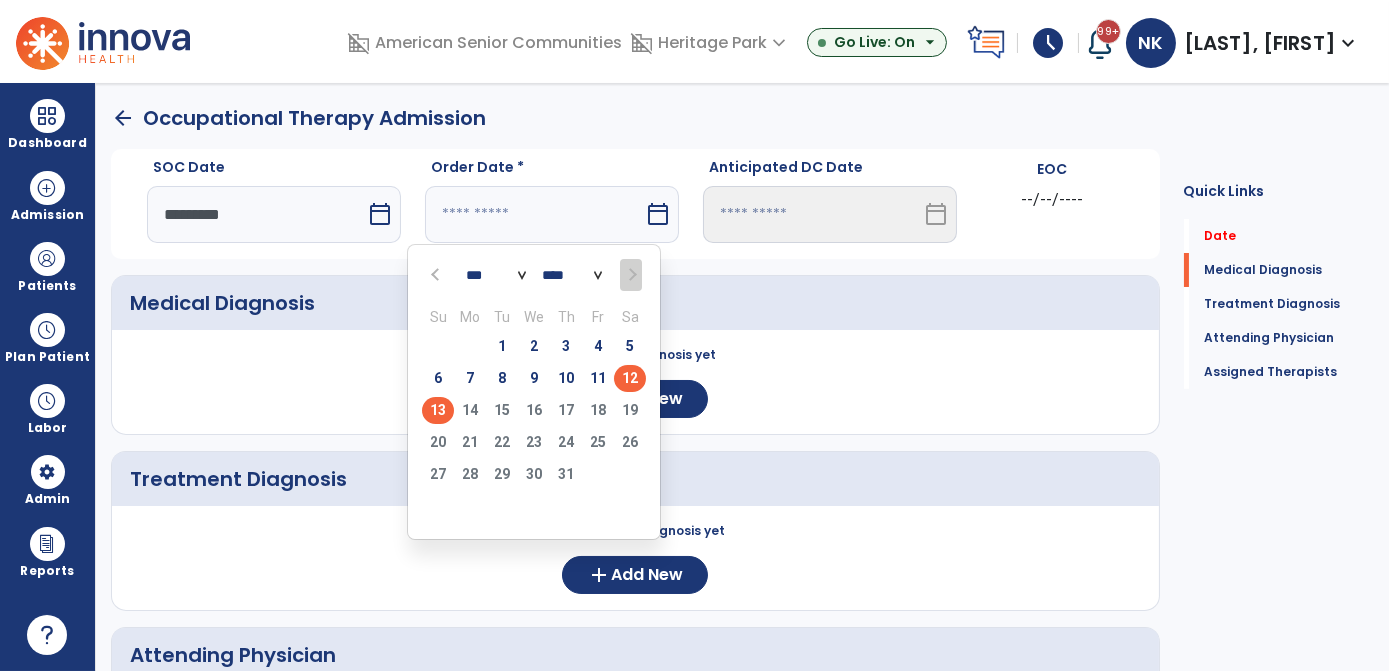 click on "13" at bounding box center [438, 410] 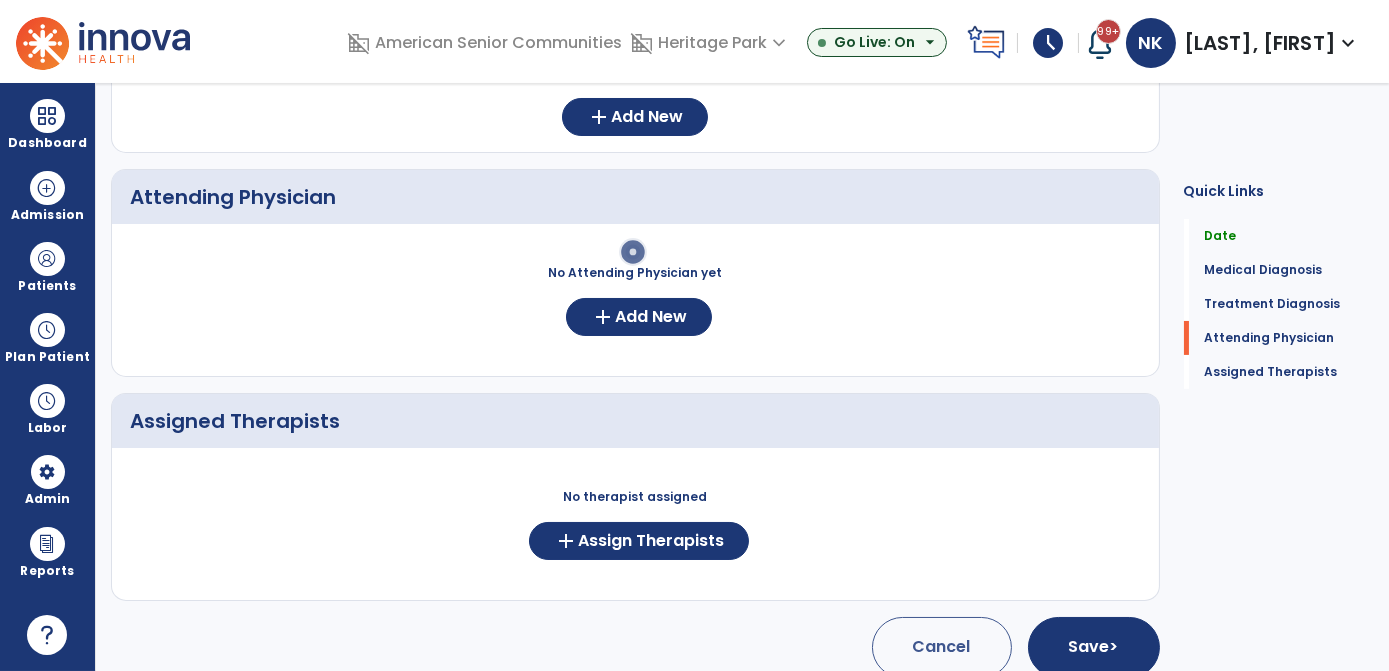 scroll, scrollTop: 475, scrollLeft: 0, axis: vertical 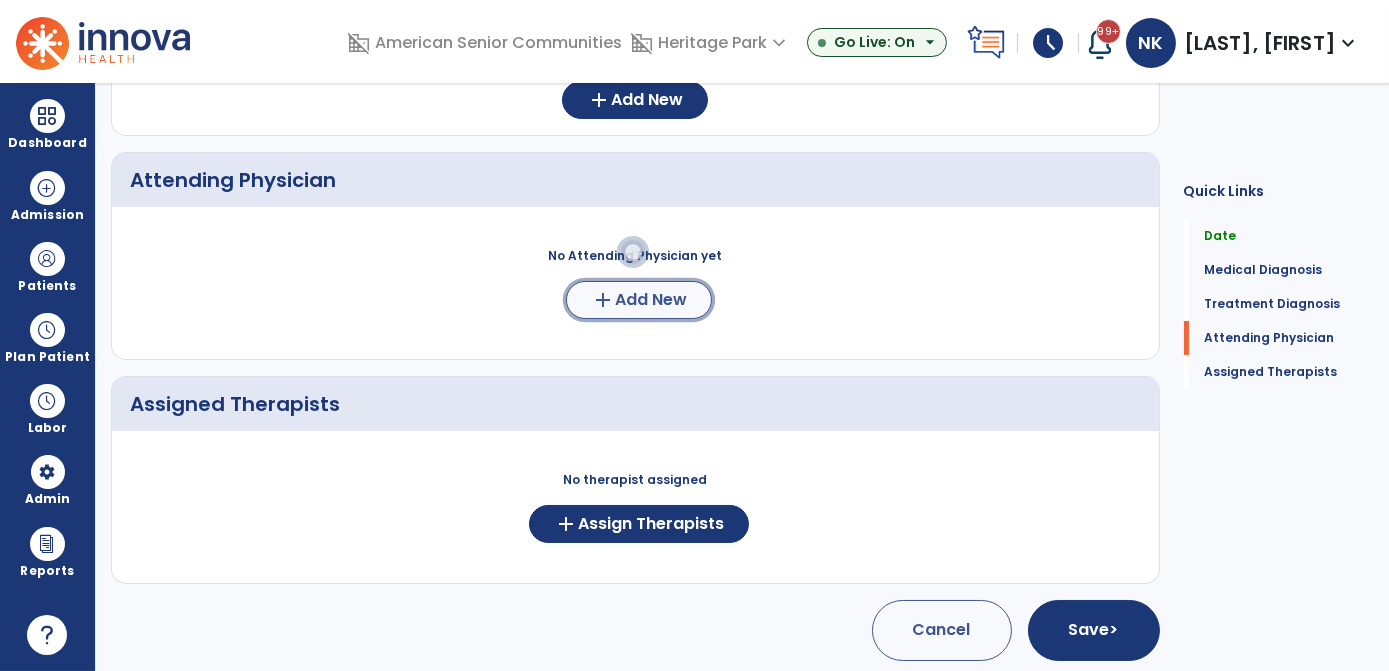 click on "Add New" 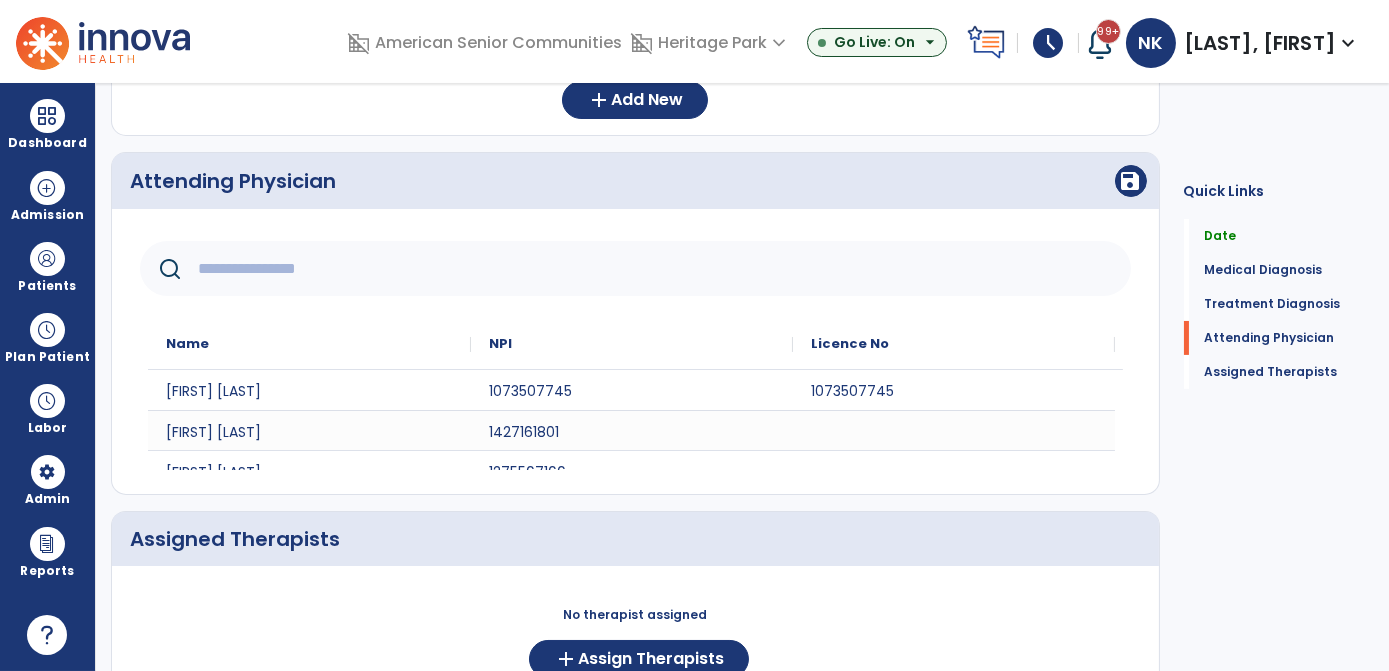 click 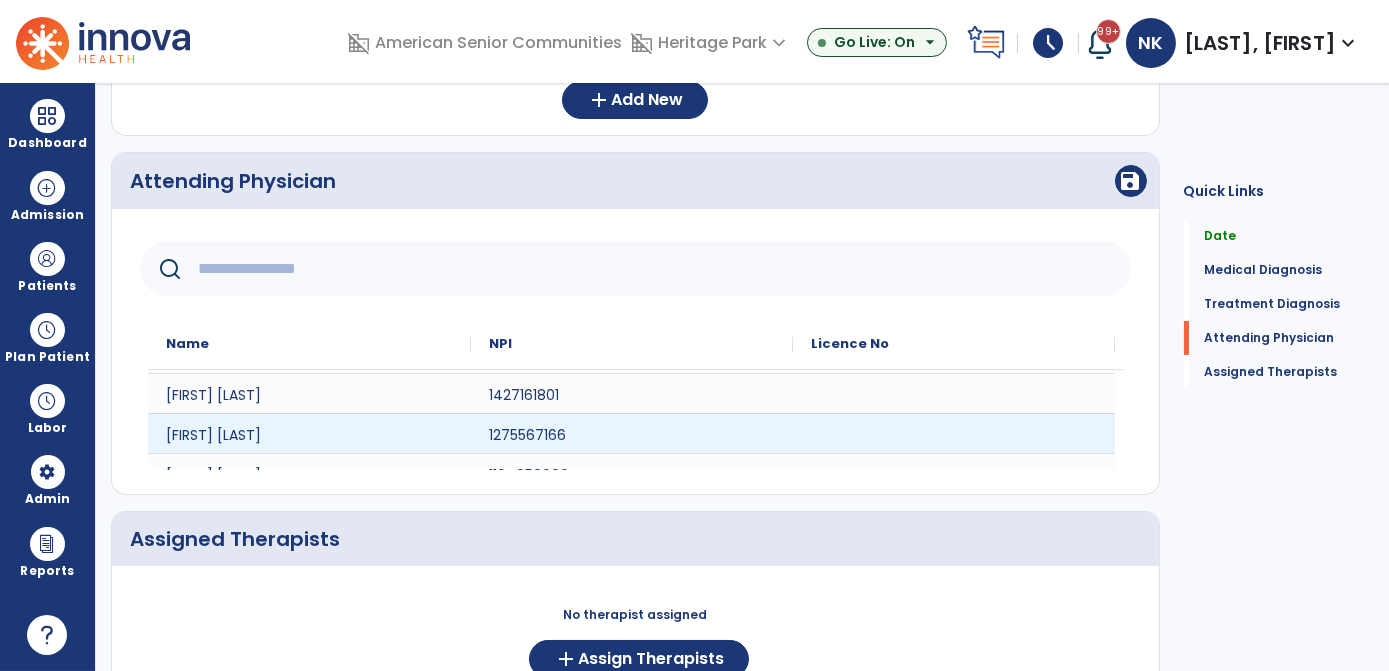scroll, scrollTop: 38, scrollLeft: 0, axis: vertical 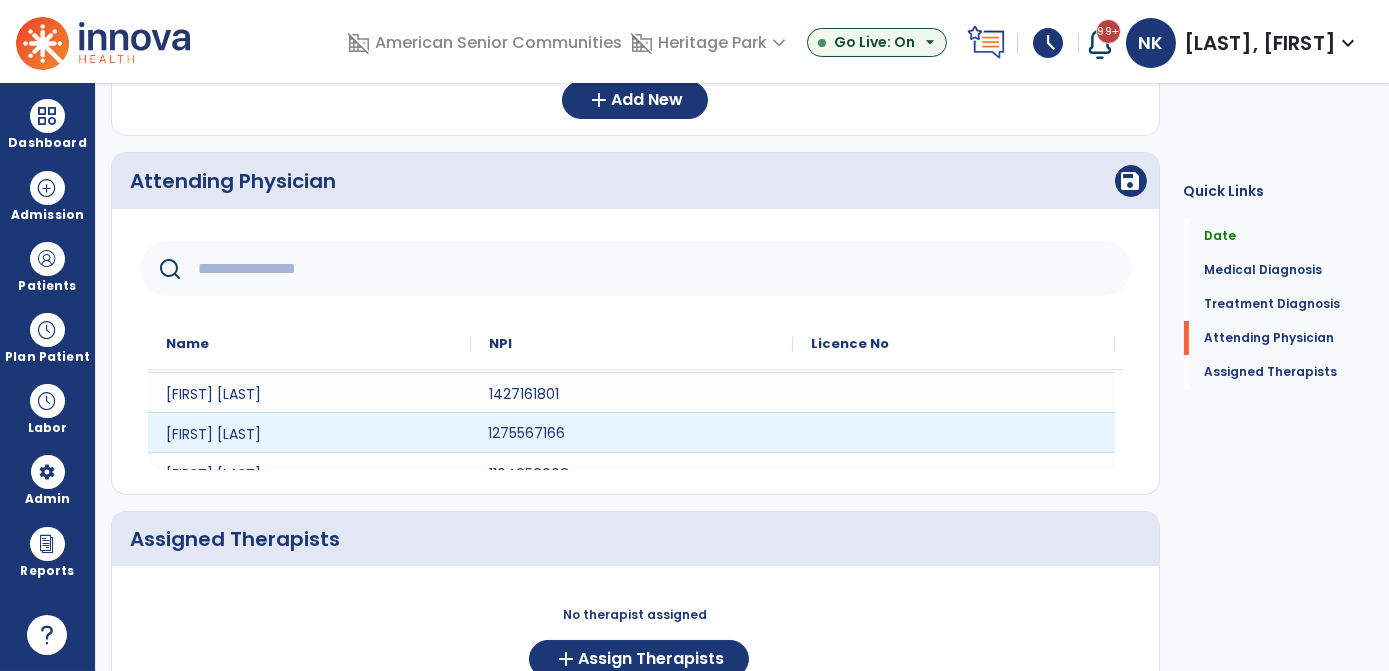 click on "1275567166" 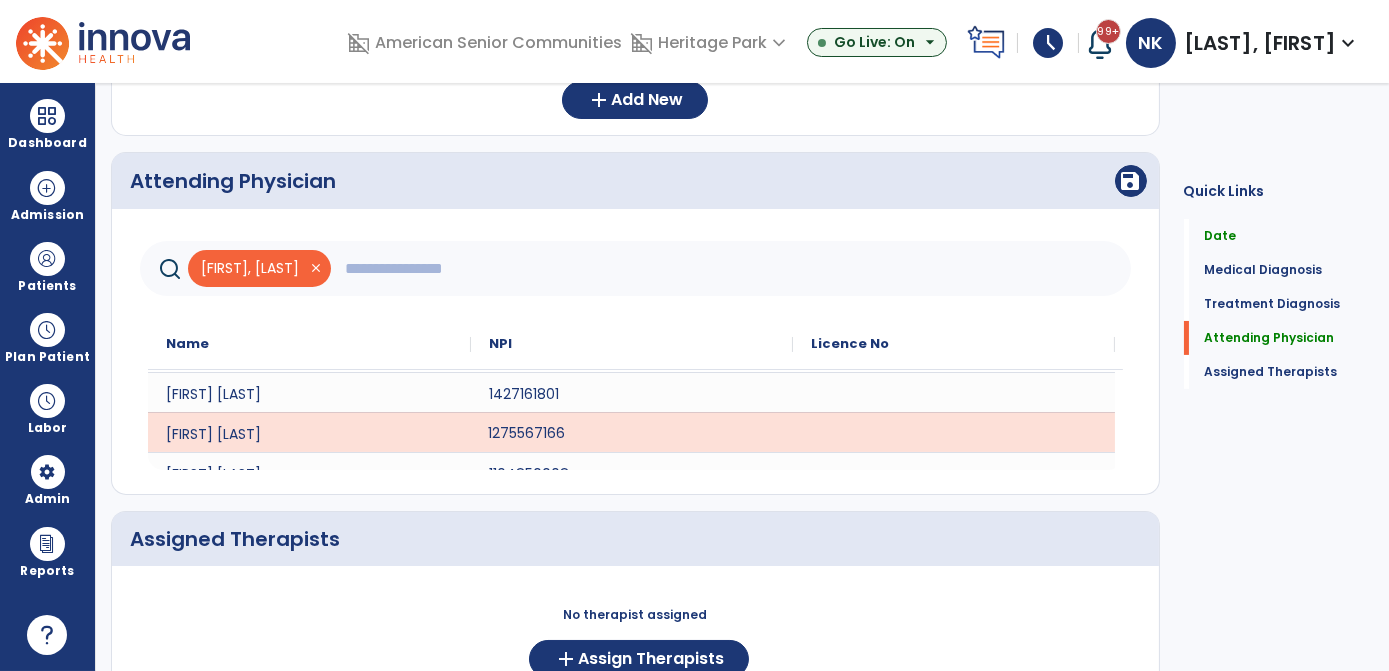 scroll, scrollTop: 37, scrollLeft: 0, axis: vertical 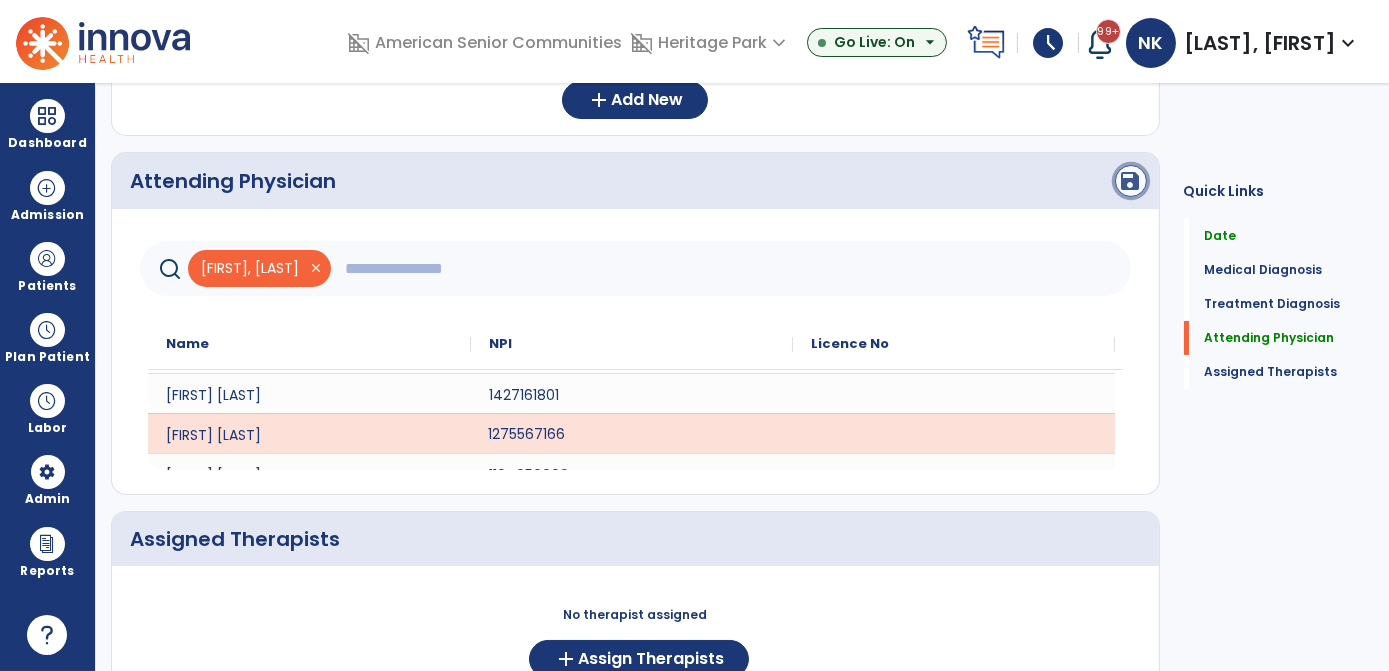 click on "save" 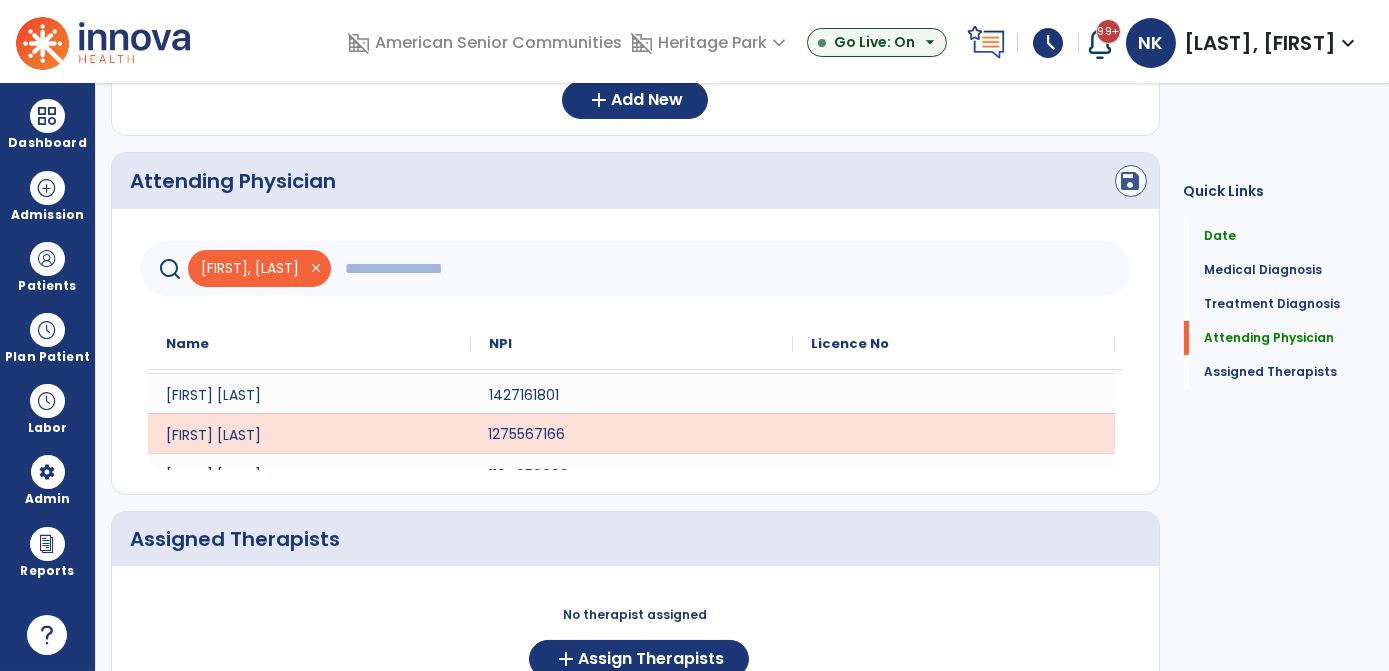 scroll, scrollTop: 0, scrollLeft: 0, axis: both 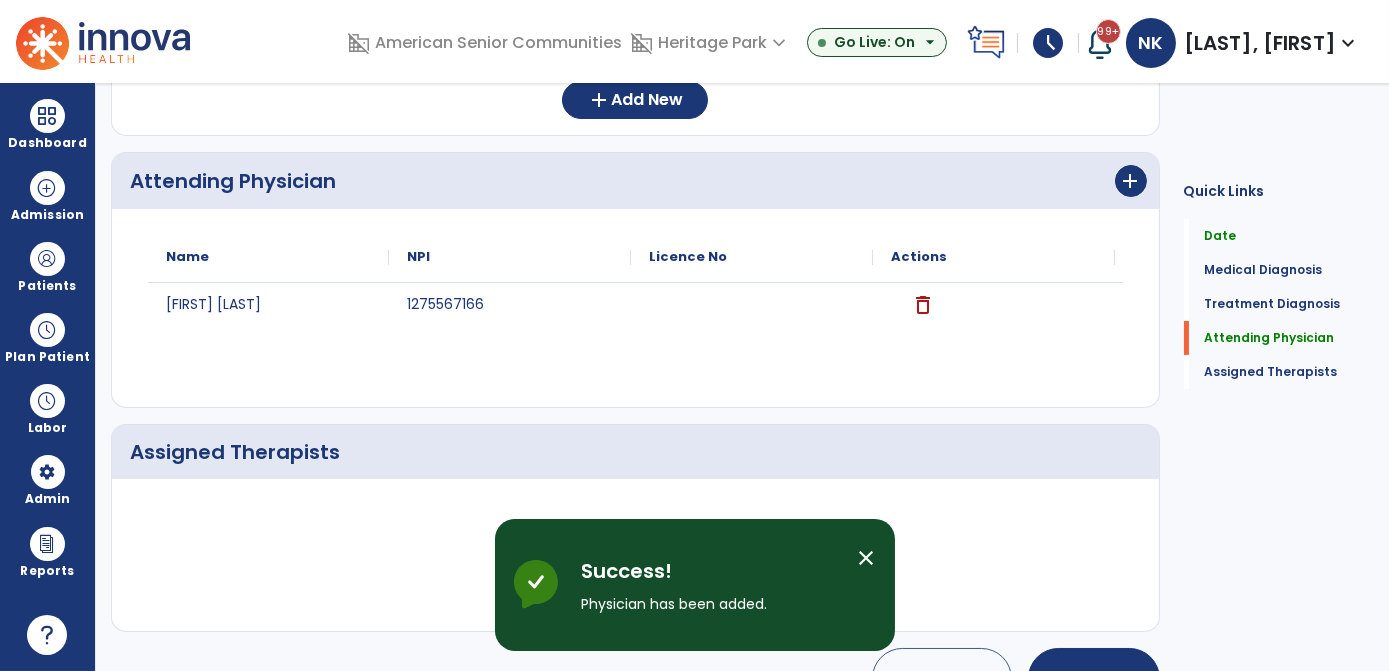 click on "close" at bounding box center [867, 558] 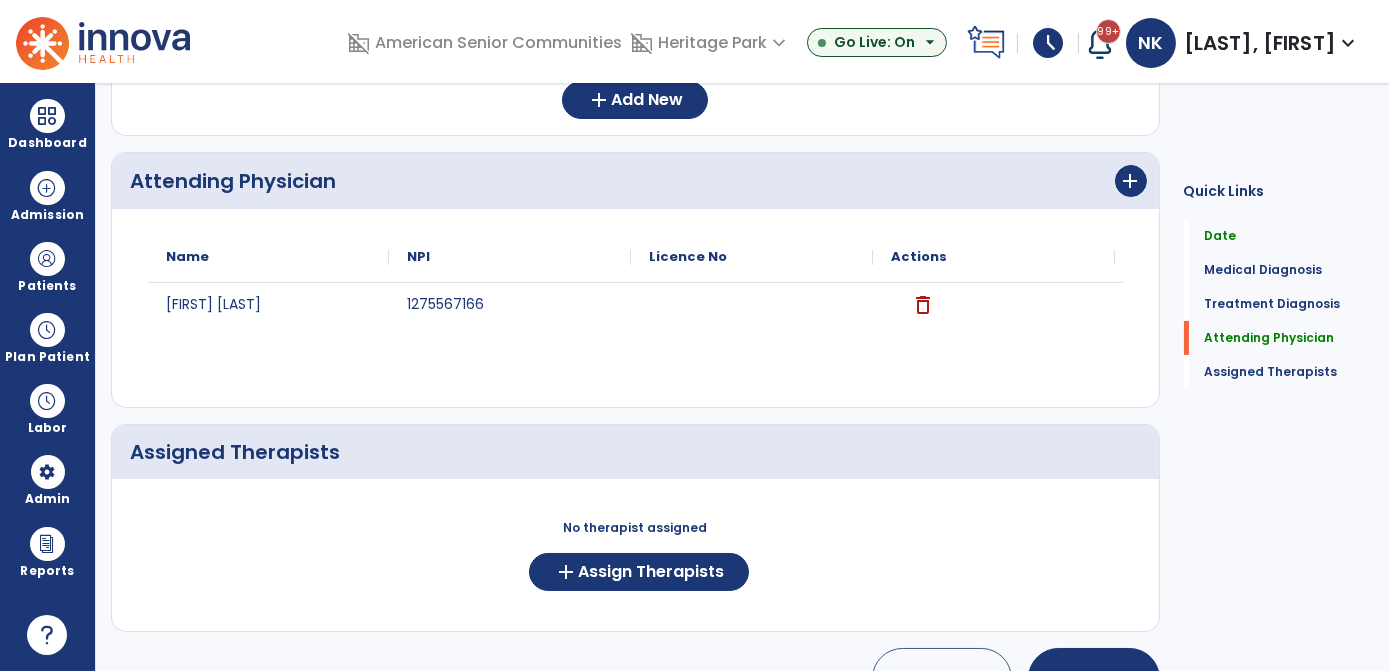 scroll, scrollTop: 524, scrollLeft: 0, axis: vertical 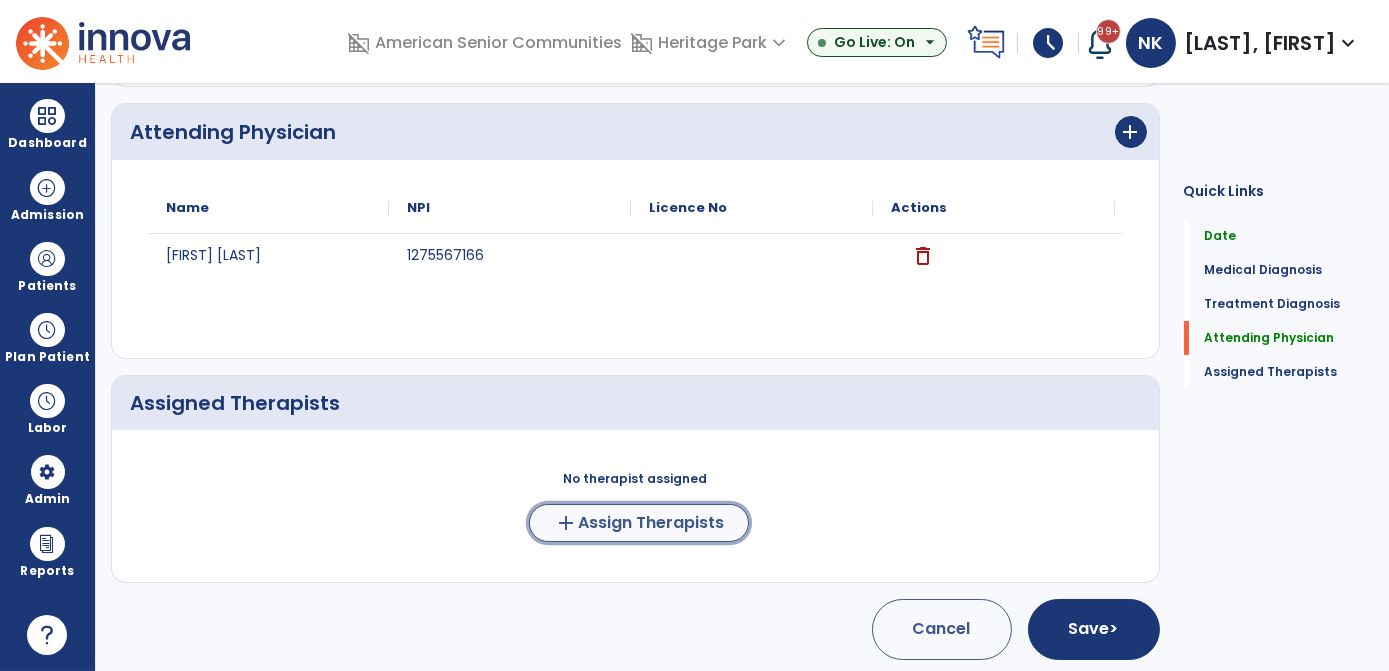 click on "Assign Therapists" 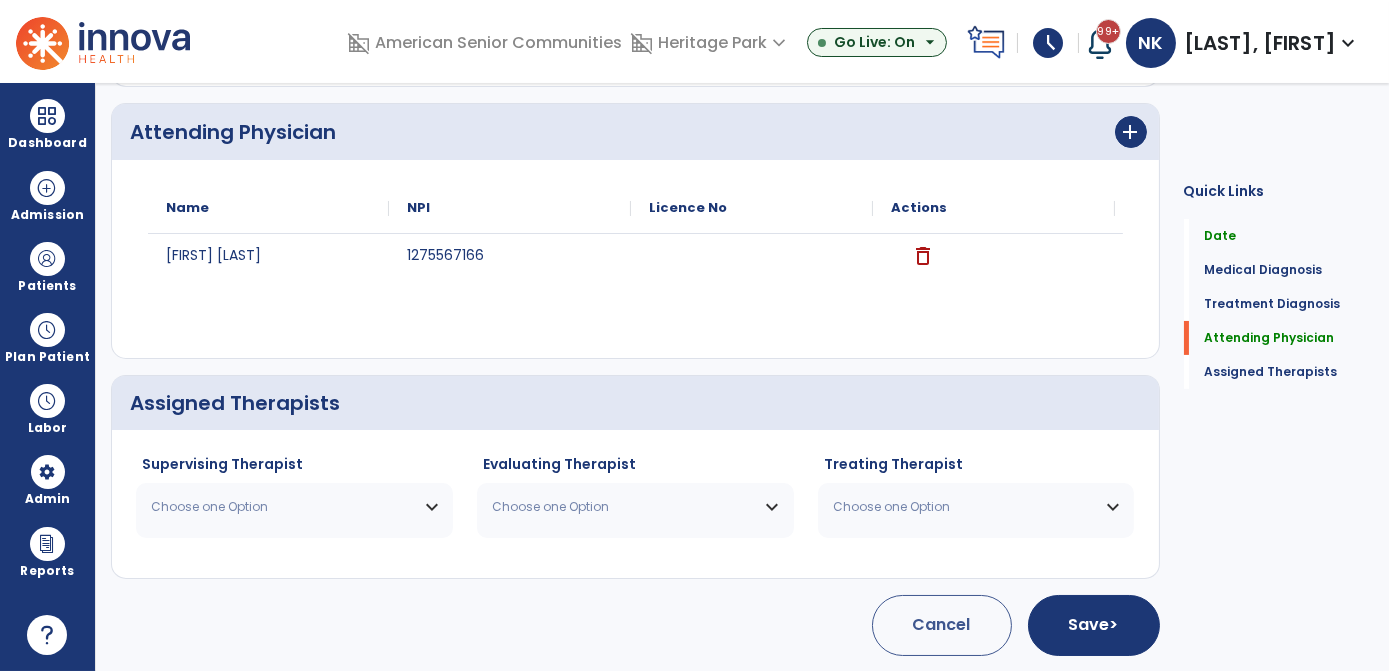 scroll, scrollTop: 520, scrollLeft: 0, axis: vertical 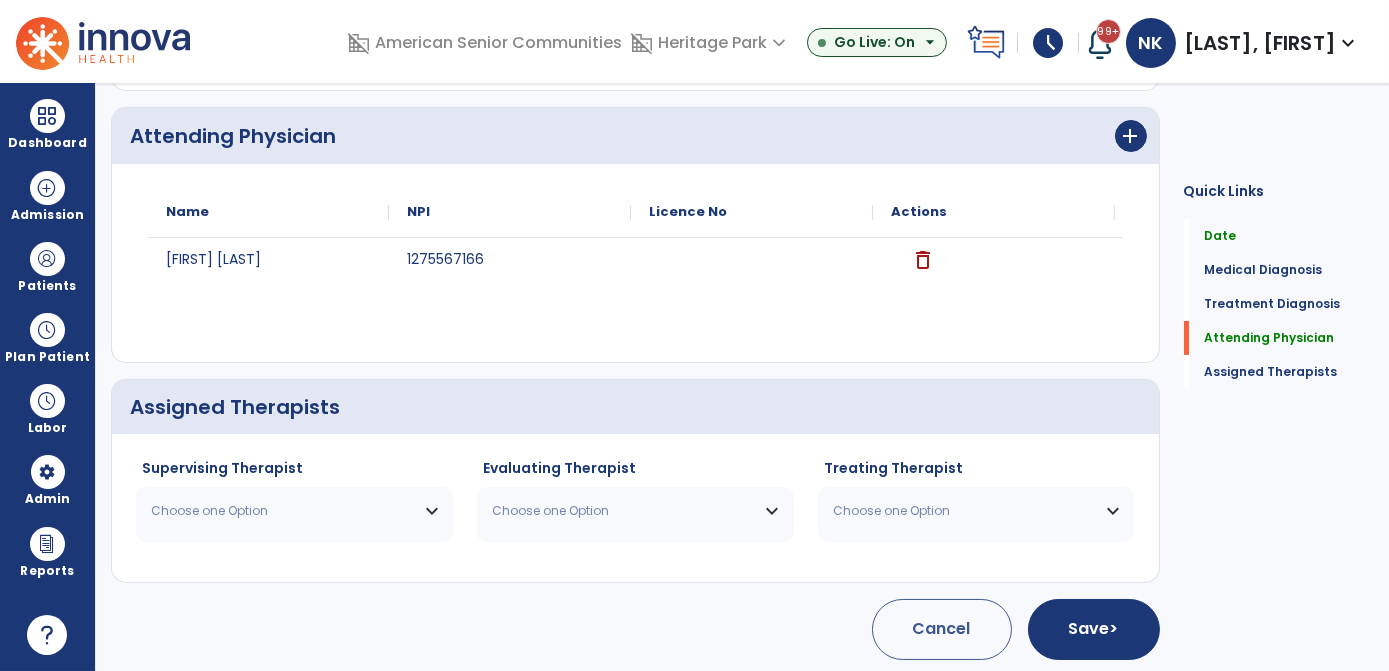 click on "Choose one Option" at bounding box center [294, 511] 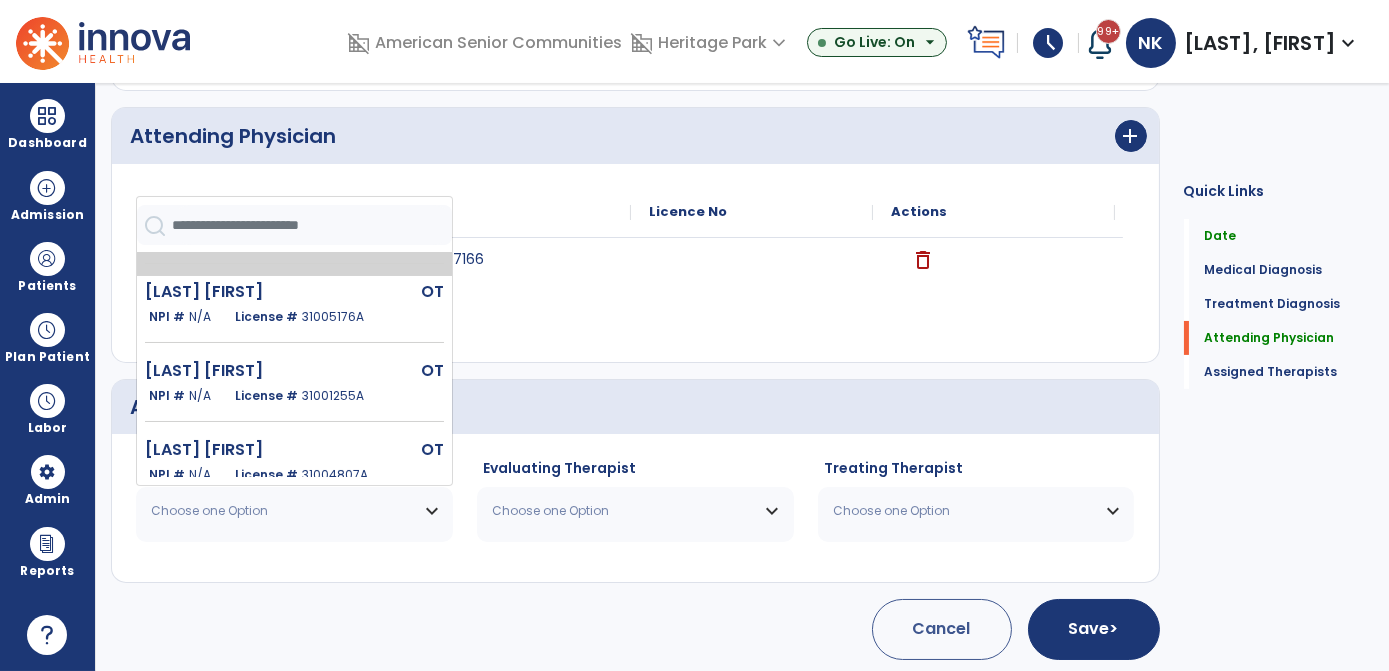 scroll, scrollTop: 220, scrollLeft: 0, axis: vertical 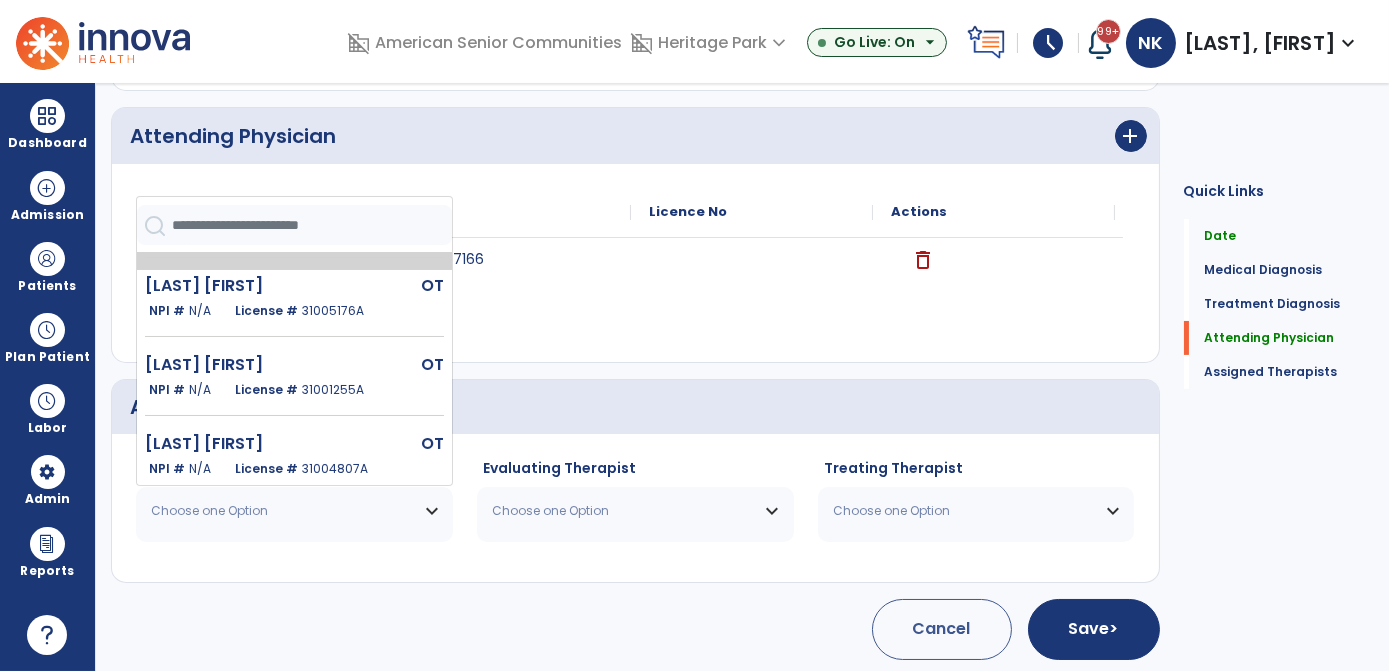 click on "Leist Ashlee  OT   NPI #  N/A   License #  31004807A" 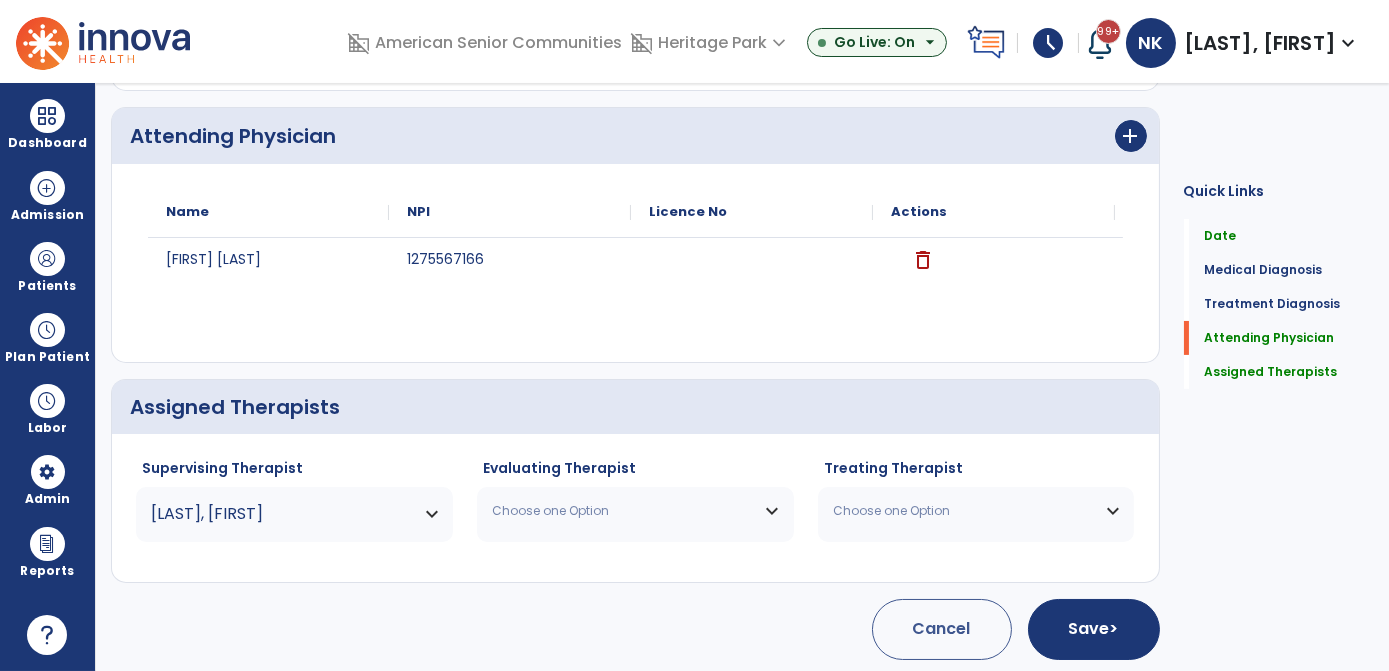 click on "Choose one Option" at bounding box center (635, 511) 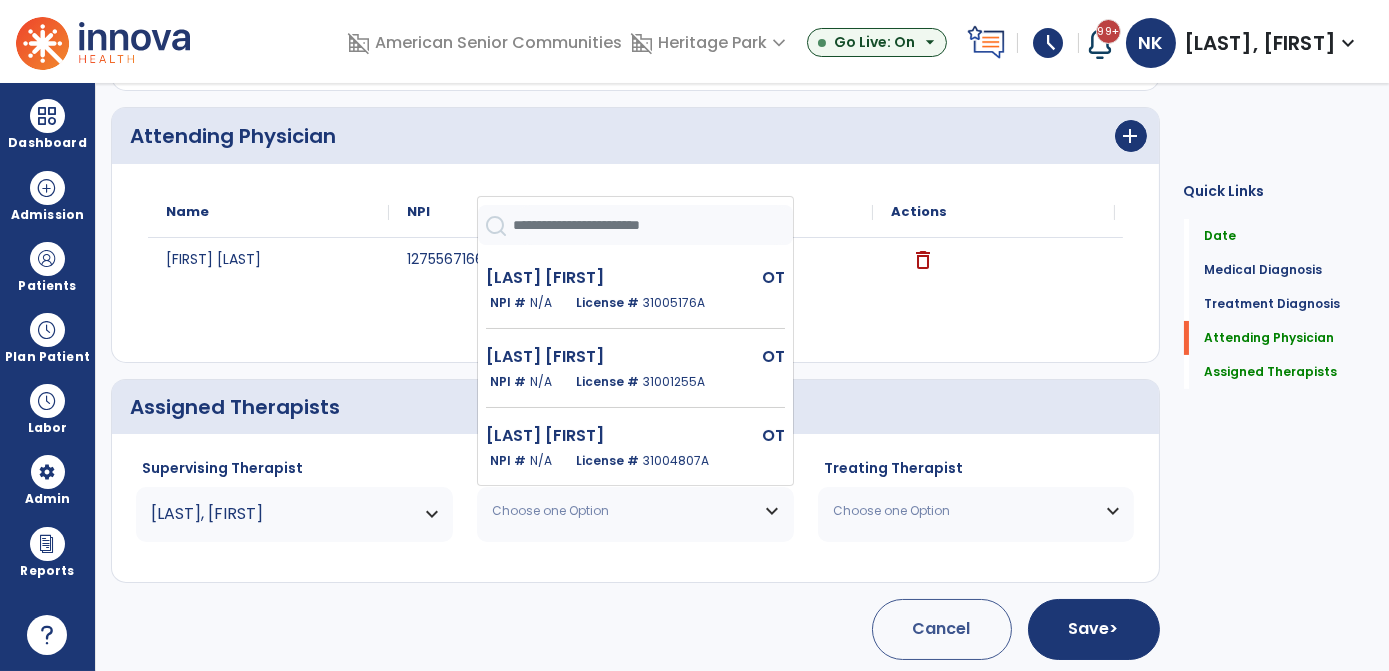 scroll, scrollTop: 229, scrollLeft: 0, axis: vertical 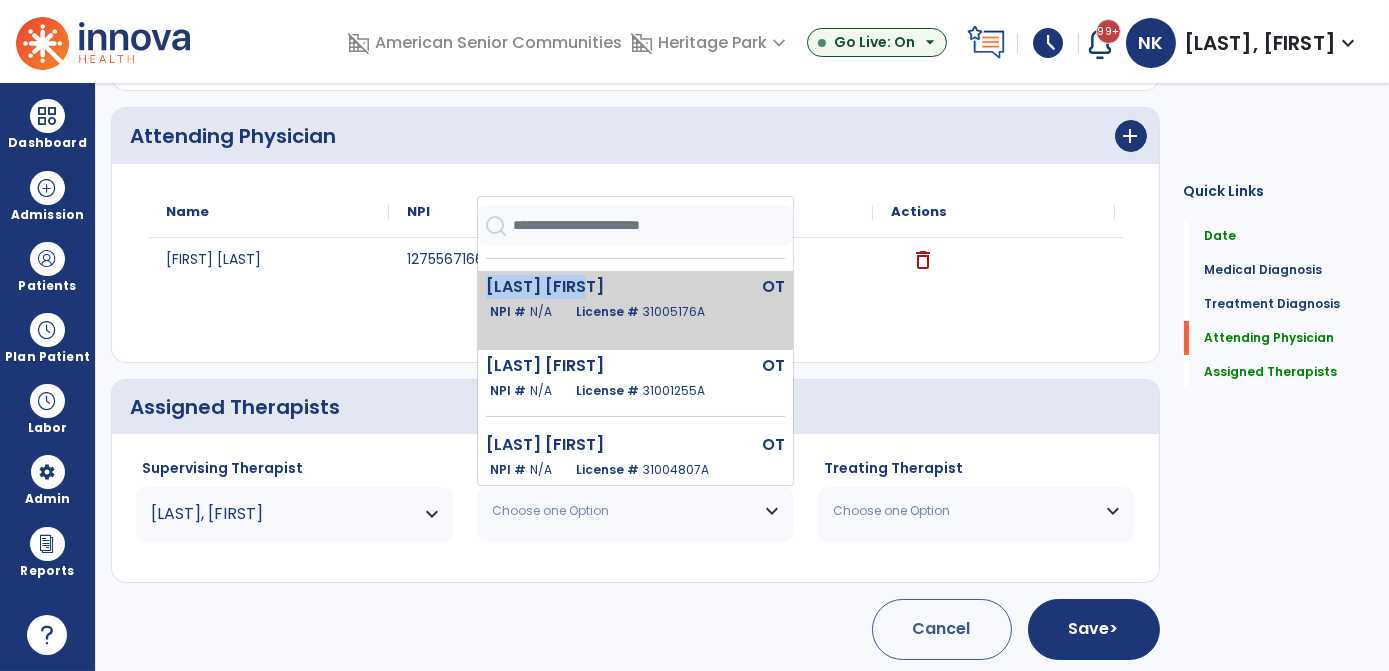 drag, startPoint x: 669, startPoint y: 253, endPoint x: 669, endPoint y: 283, distance: 30 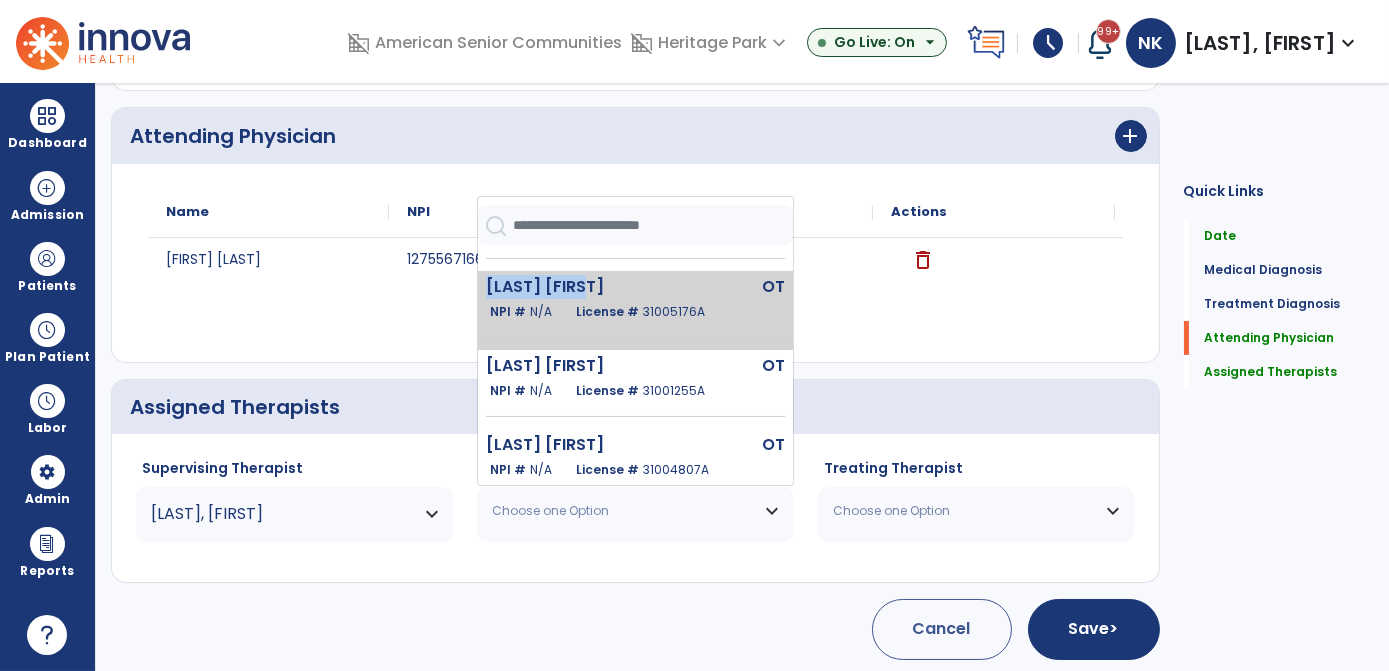 click on "Burde Joel  OT   NPI #  N/A   License #  31004170A Elijah Michaela  OT   NPI #  N/A   License #  31006997A Fleckenstein Brittany  OT   NPI #  1245005206  License #  31005232A Helm Matthew  OT   NPI #  N/A   License #  31005176A Johnson Jennifer  OT   NPI #  N/A   License #  31001255A Leist Ashlee  OT   NPI #  N/A   License #  31004807A Martin Charlotte  OT   NPI #  N/A   License #  31007500A Olson Nicole  OT   NPI #  N/A   License #  31005335A Romero Christopher  OT   NPI #  N/A   License #  10054162 Wiggins Shani  OT   NPI #  N/A   License #  31004180A" 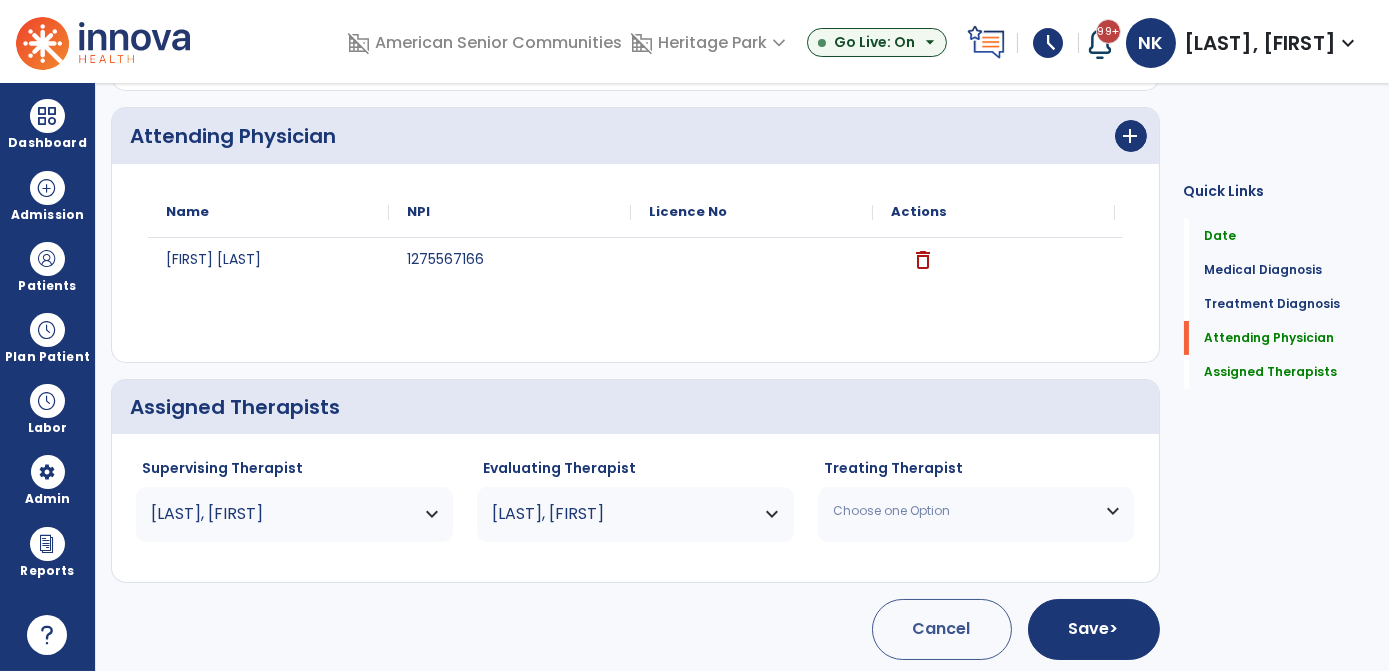 click on "Choose one Option" at bounding box center (976, 511) 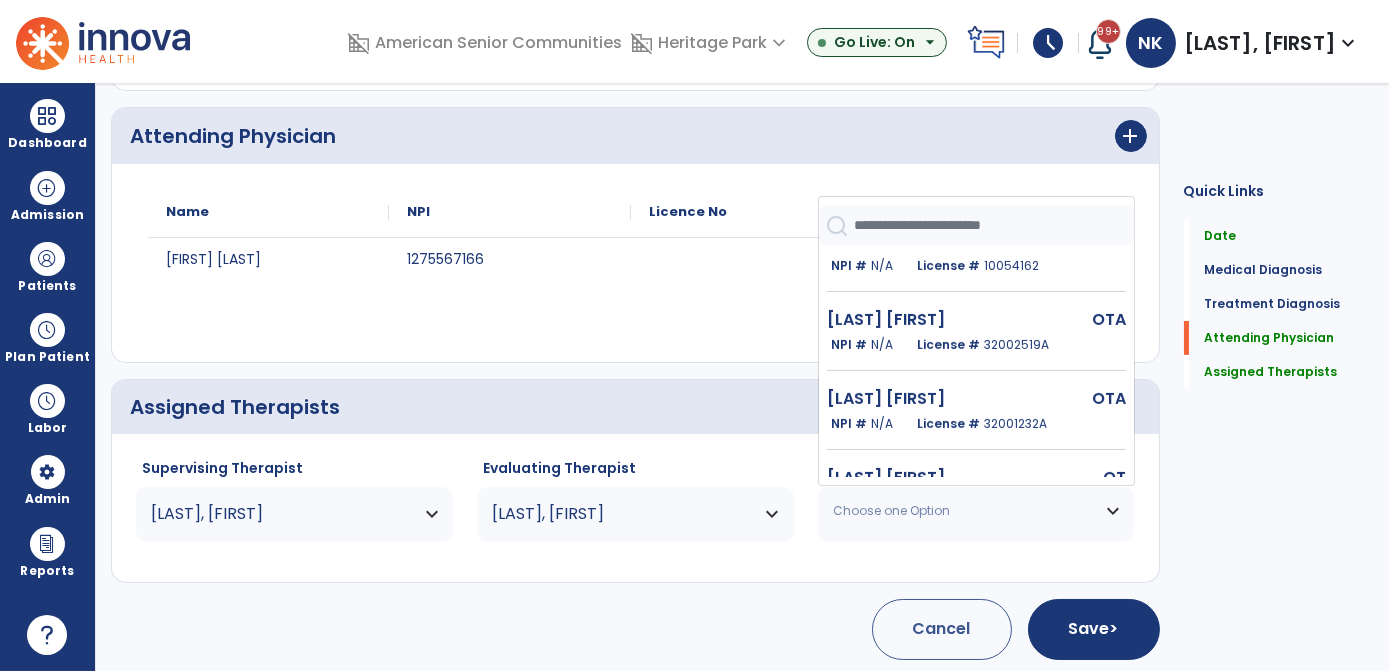 scroll, scrollTop: 1056, scrollLeft: 0, axis: vertical 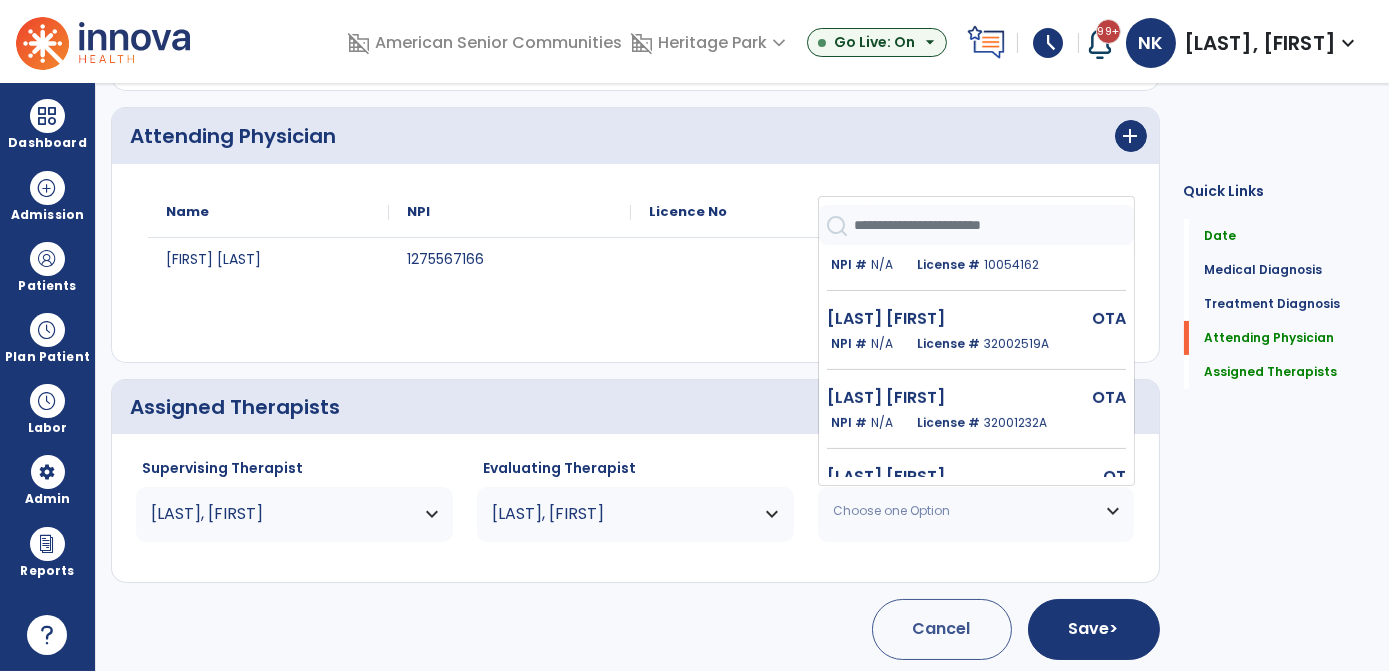 click on "Smithson Amanda" 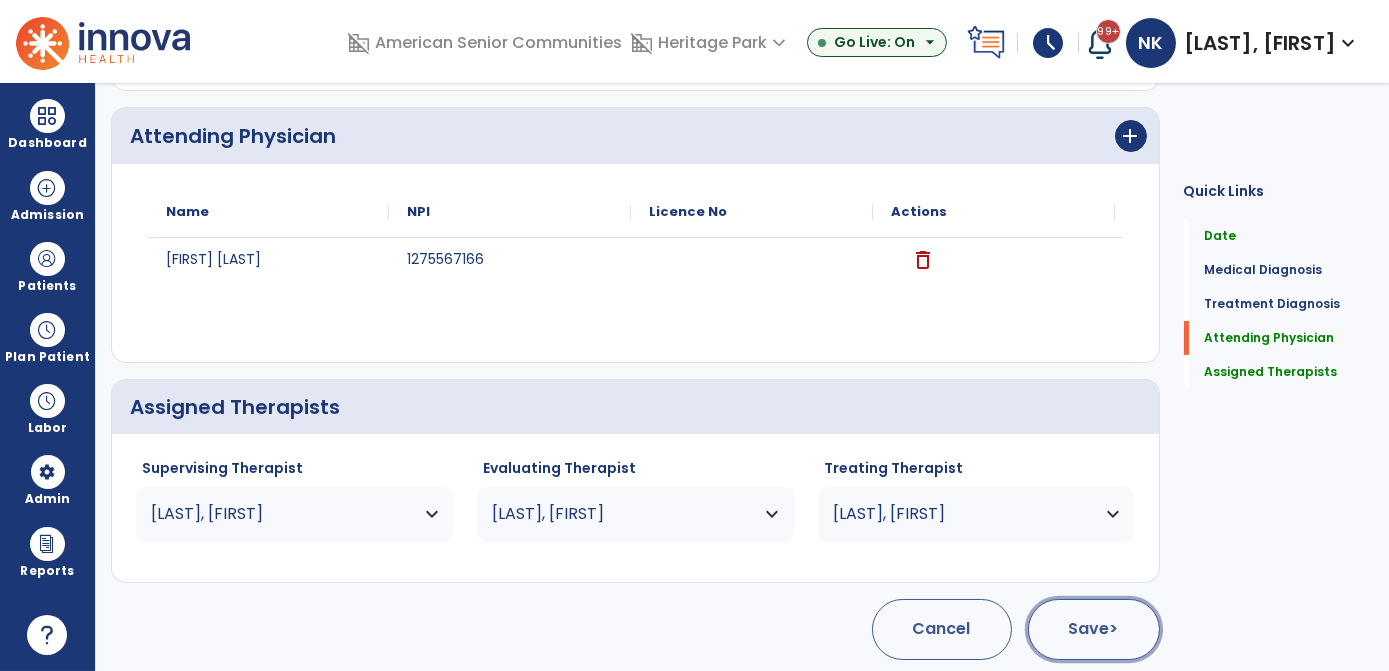 click on "Save  >" 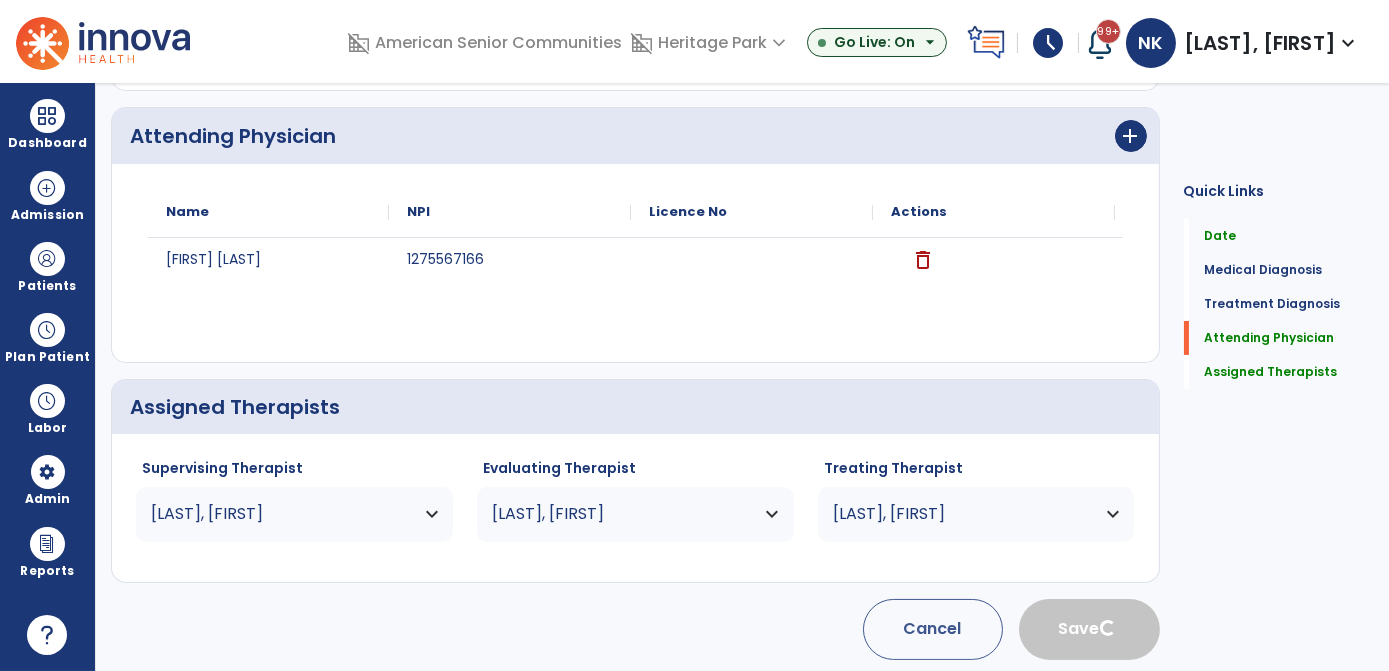 type 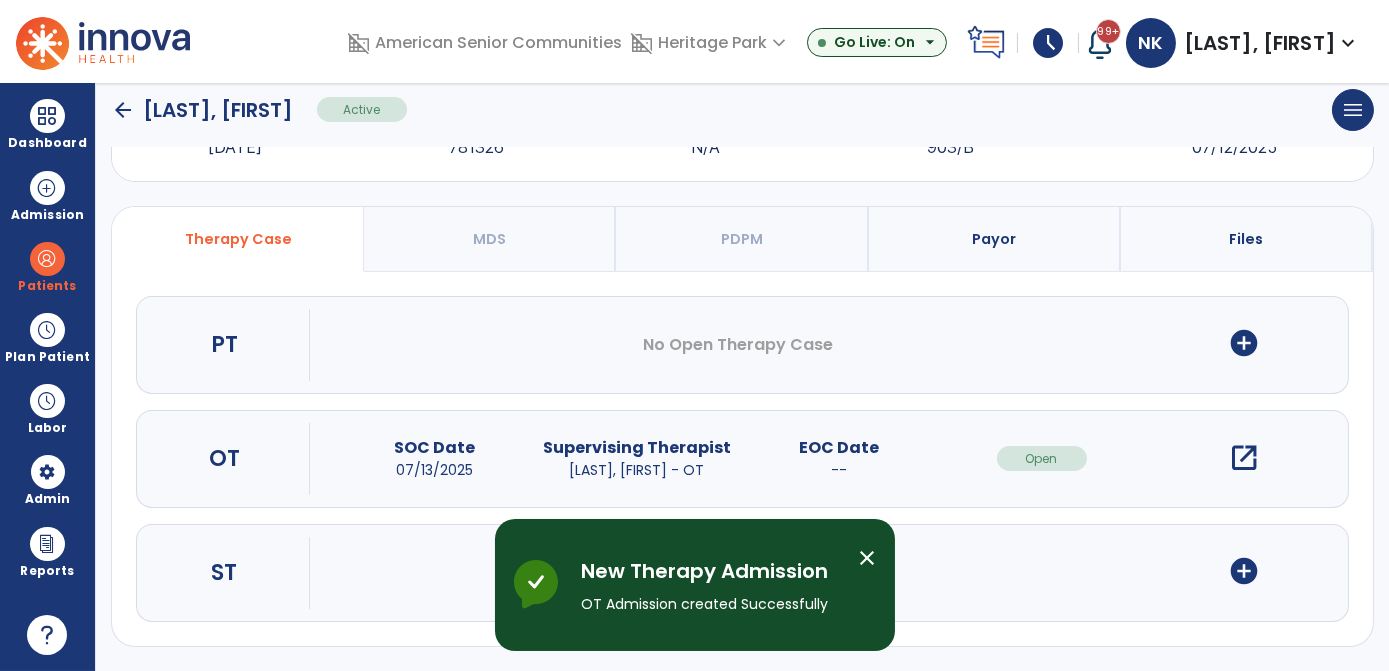 scroll, scrollTop: 85, scrollLeft: 0, axis: vertical 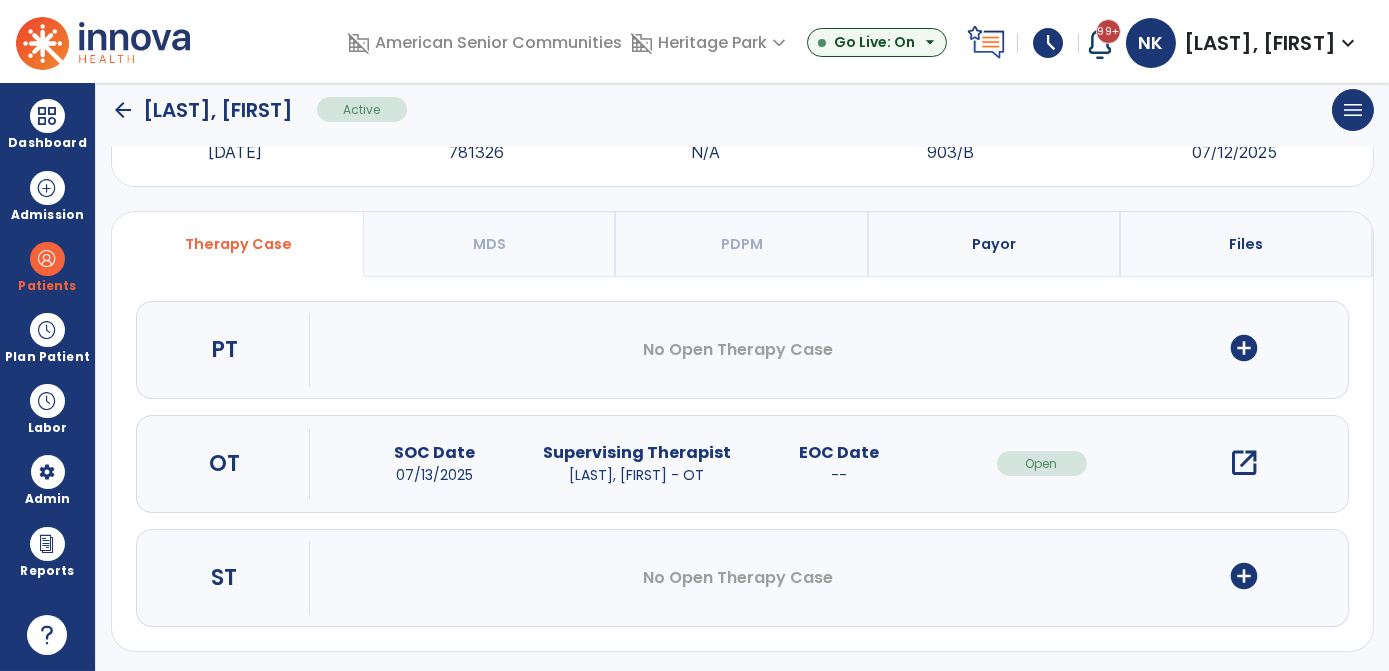 click on "Payor" at bounding box center (995, 244) 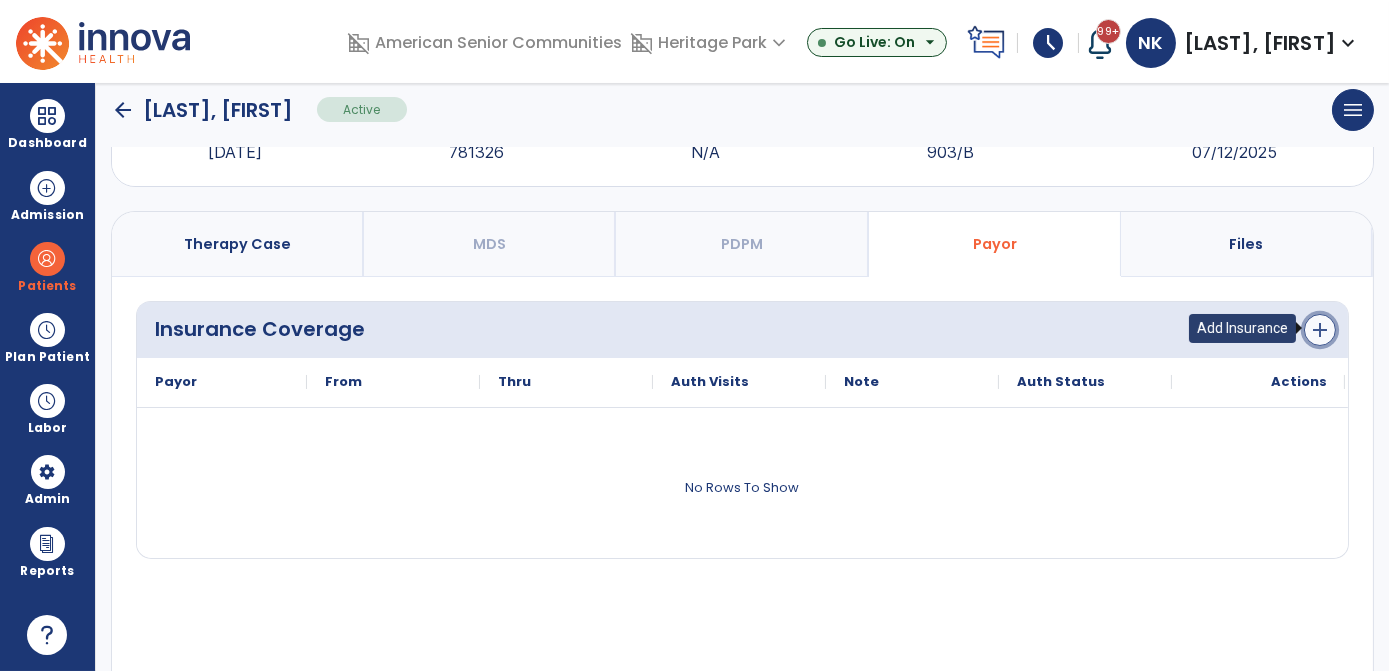 click on "add" 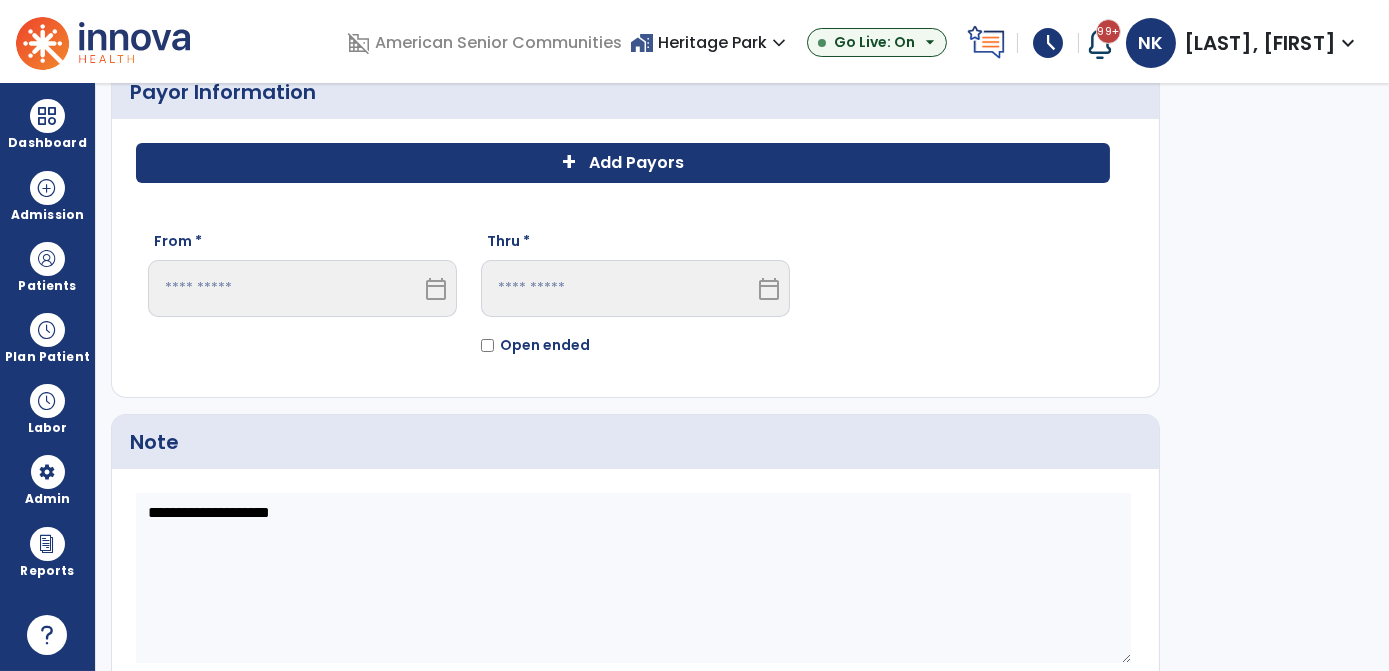 click on "Add Payors" 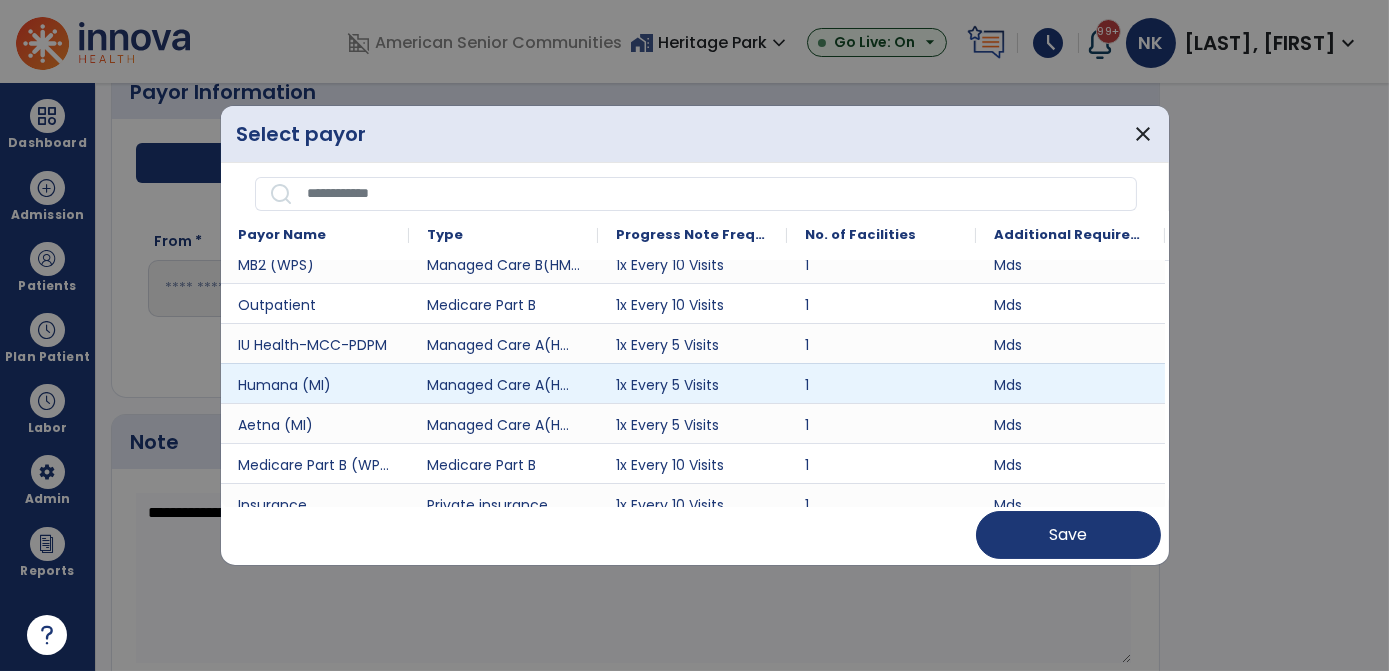 scroll, scrollTop: 140, scrollLeft: 0, axis: vertical 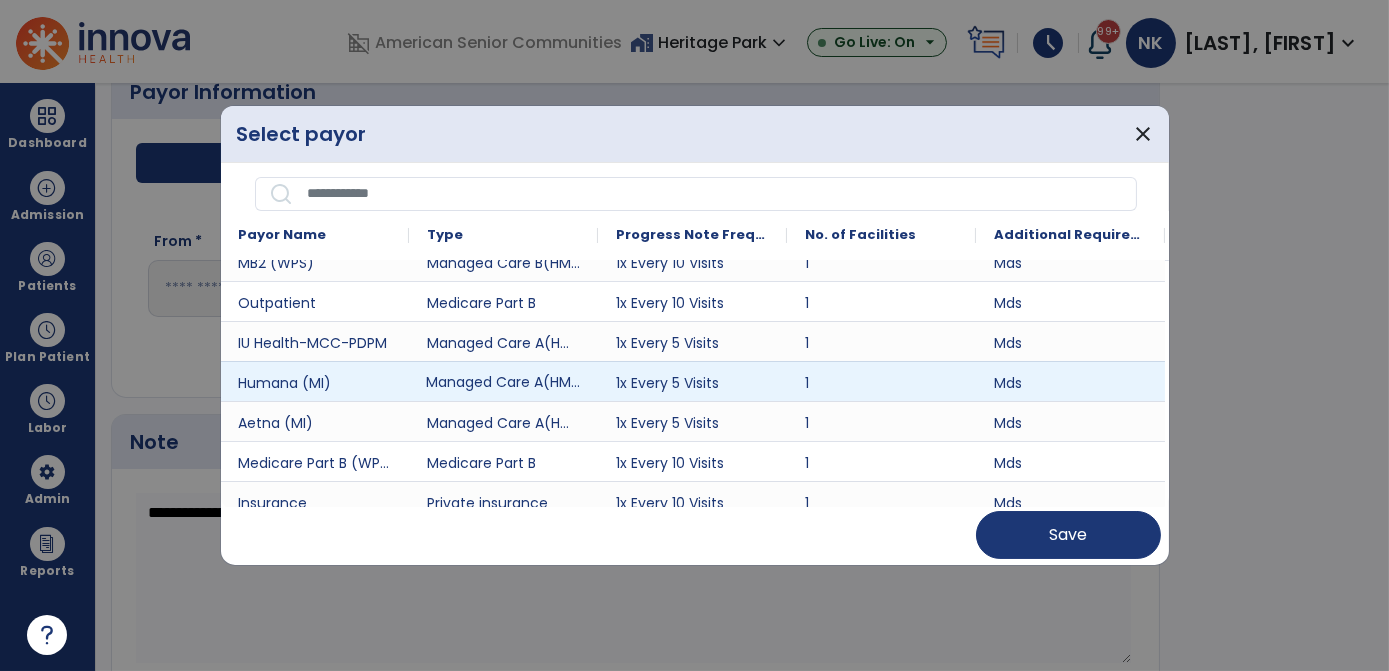 click on "Managed Care A(HMO/MCO)" at bounding box center [503, 381] 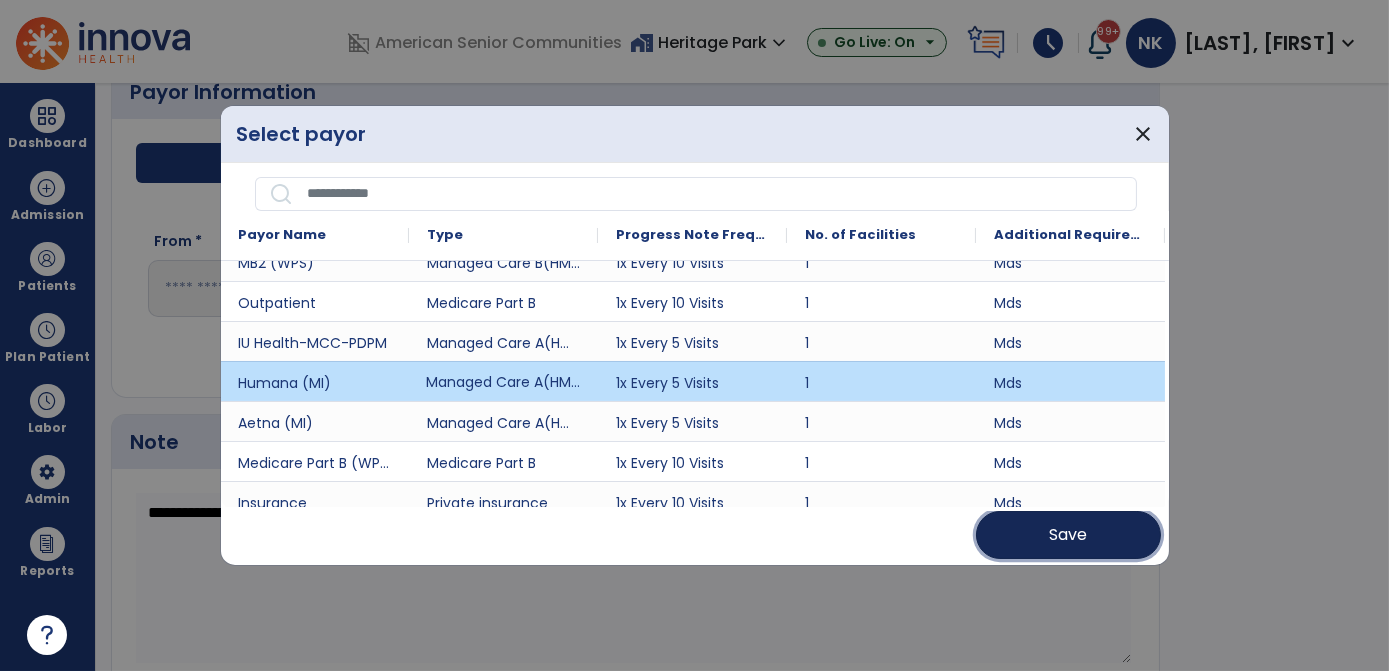 click on "Save" at bounding box center [1068, 535] 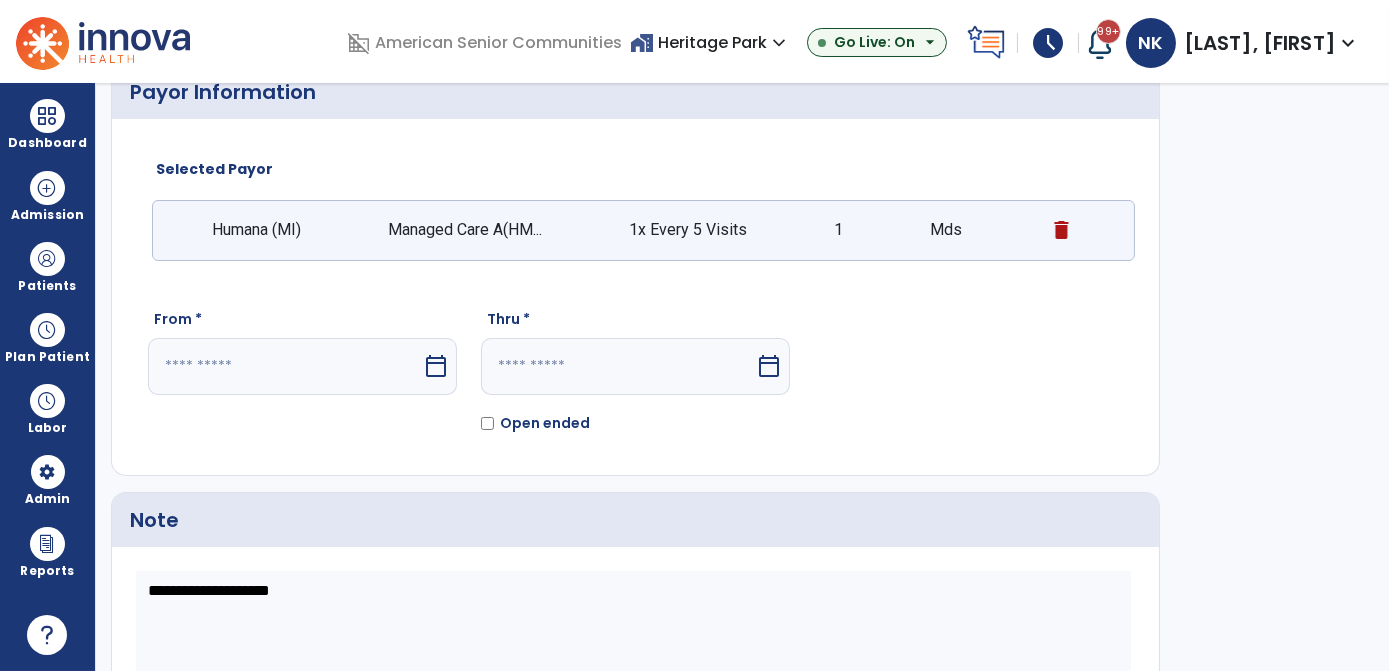 click on "calendar_today" at bounding box center [436, 366] 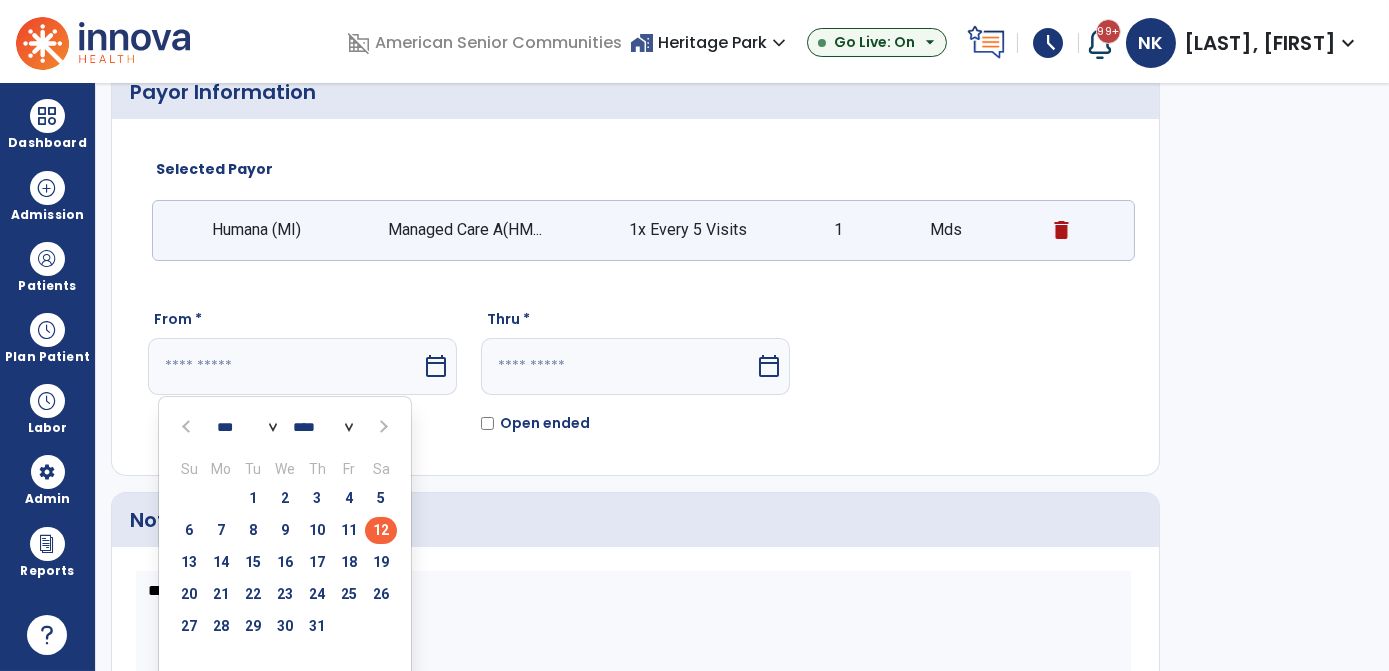 click on "12" at bounding box center [381, 530] 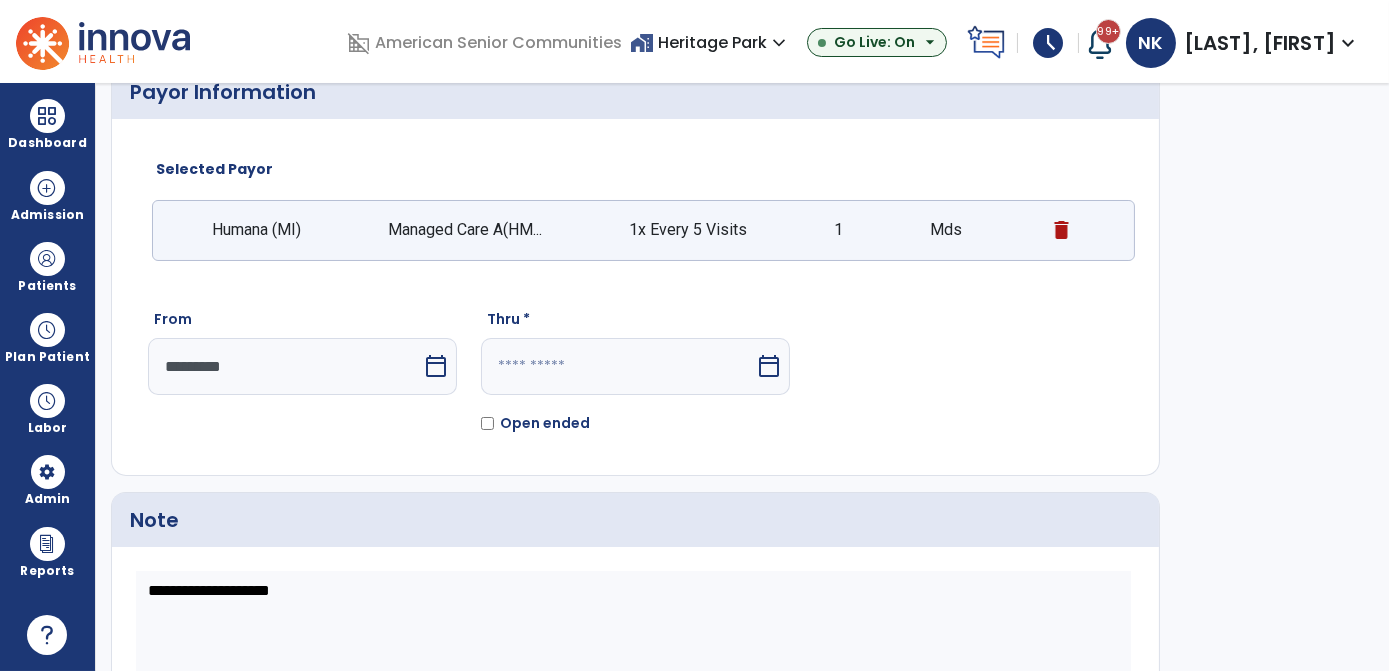 click on "Thru *  calendar_today   Open ended" 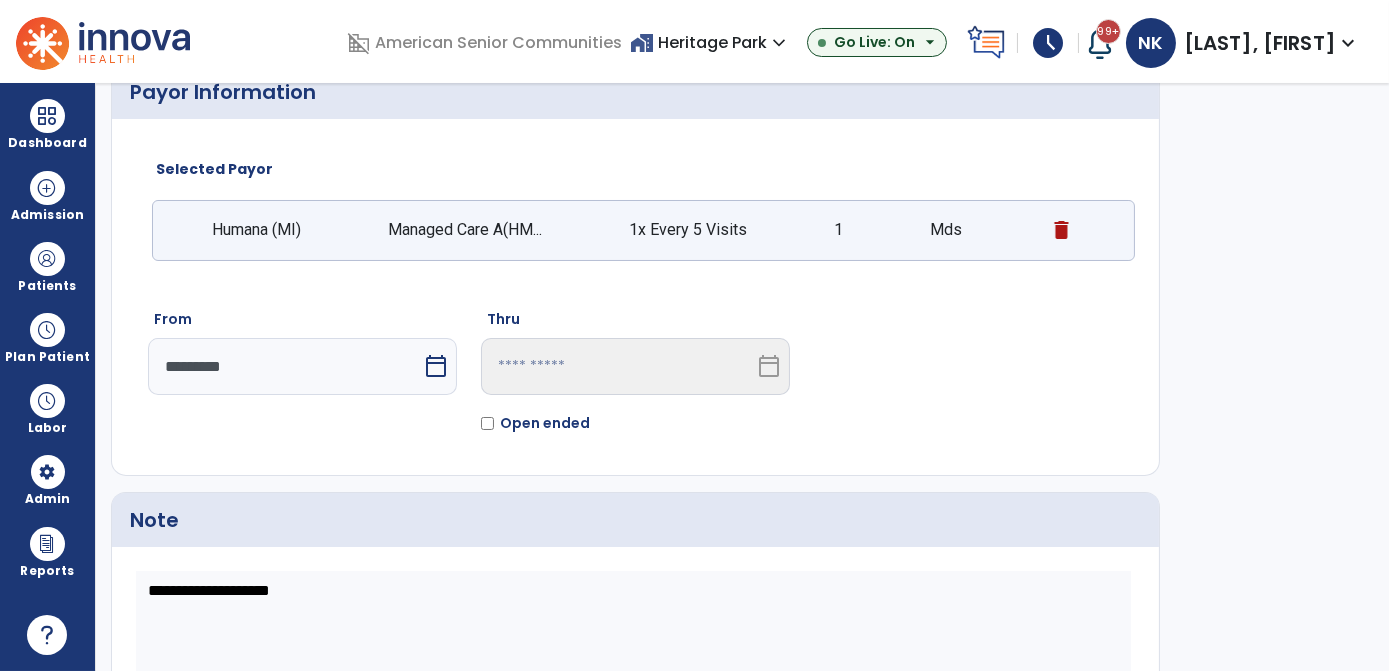 scroll, scrollTop: 234, scrollLeft: 0, axis: vertical 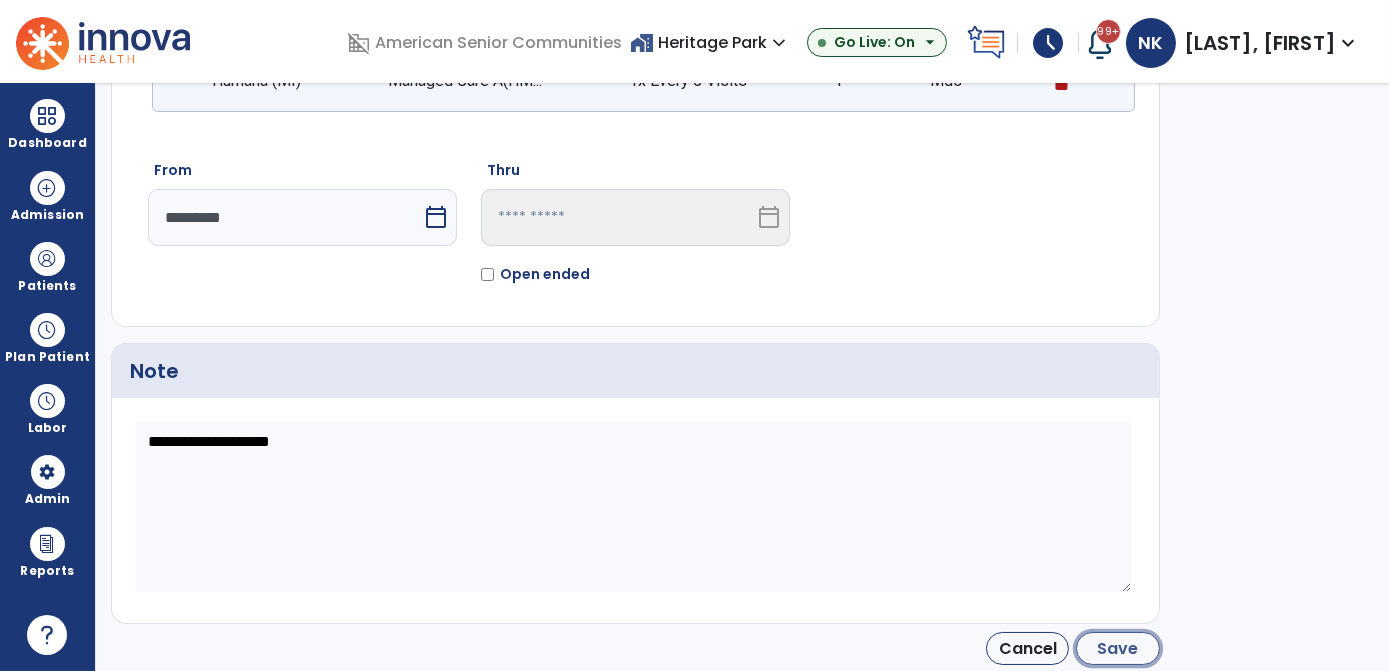click on "Save" 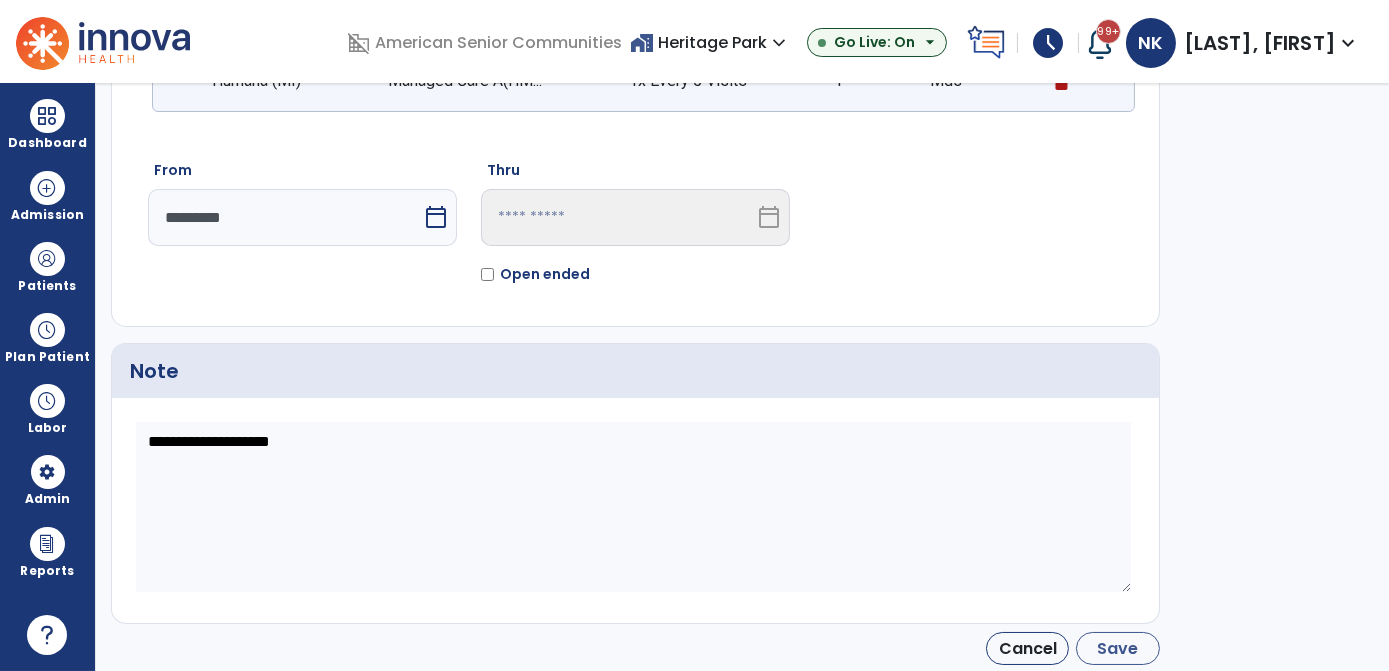 type on "*********" 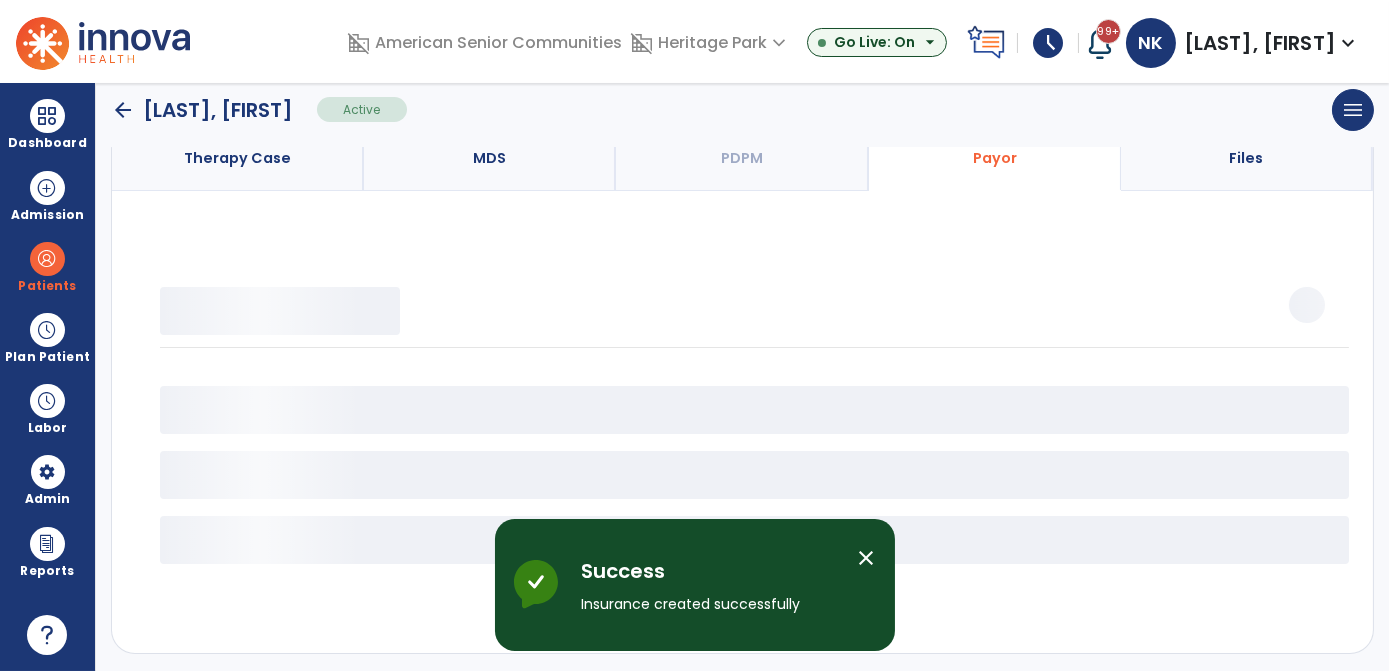 scroll, scrollTop: 168, scrollLeft: 0, axis: vertical 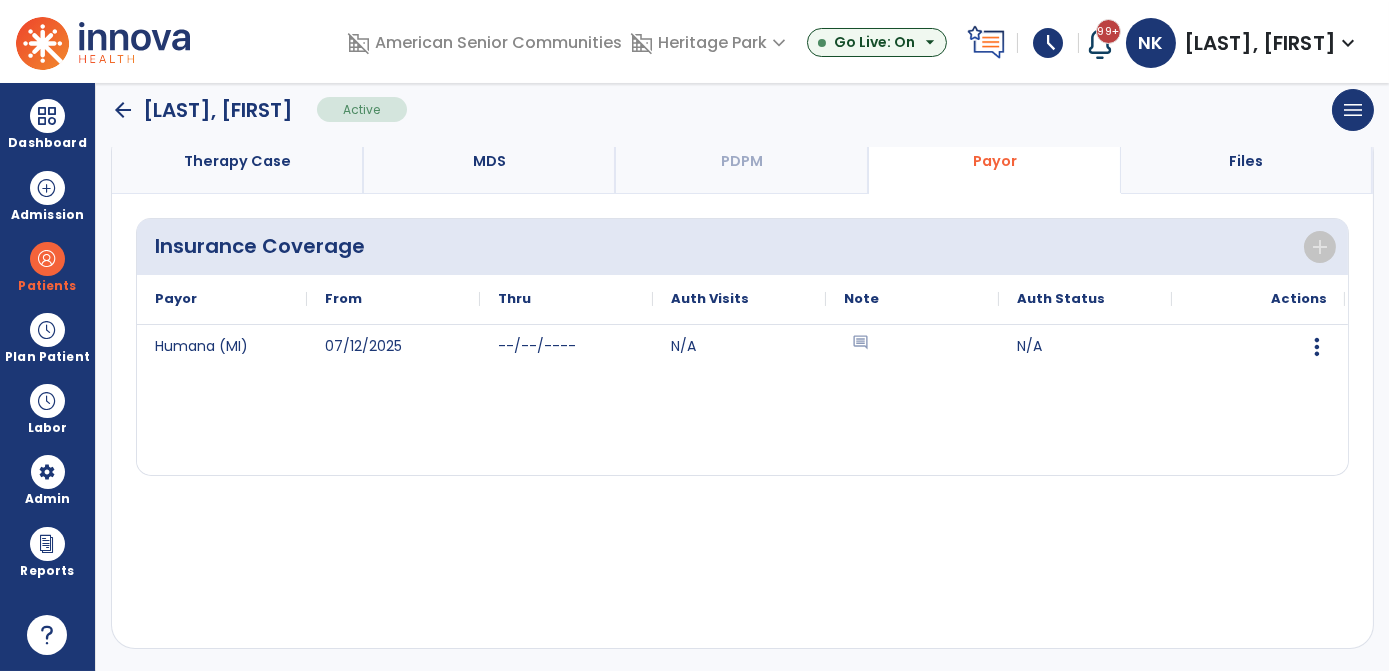 click on "arrow_back" 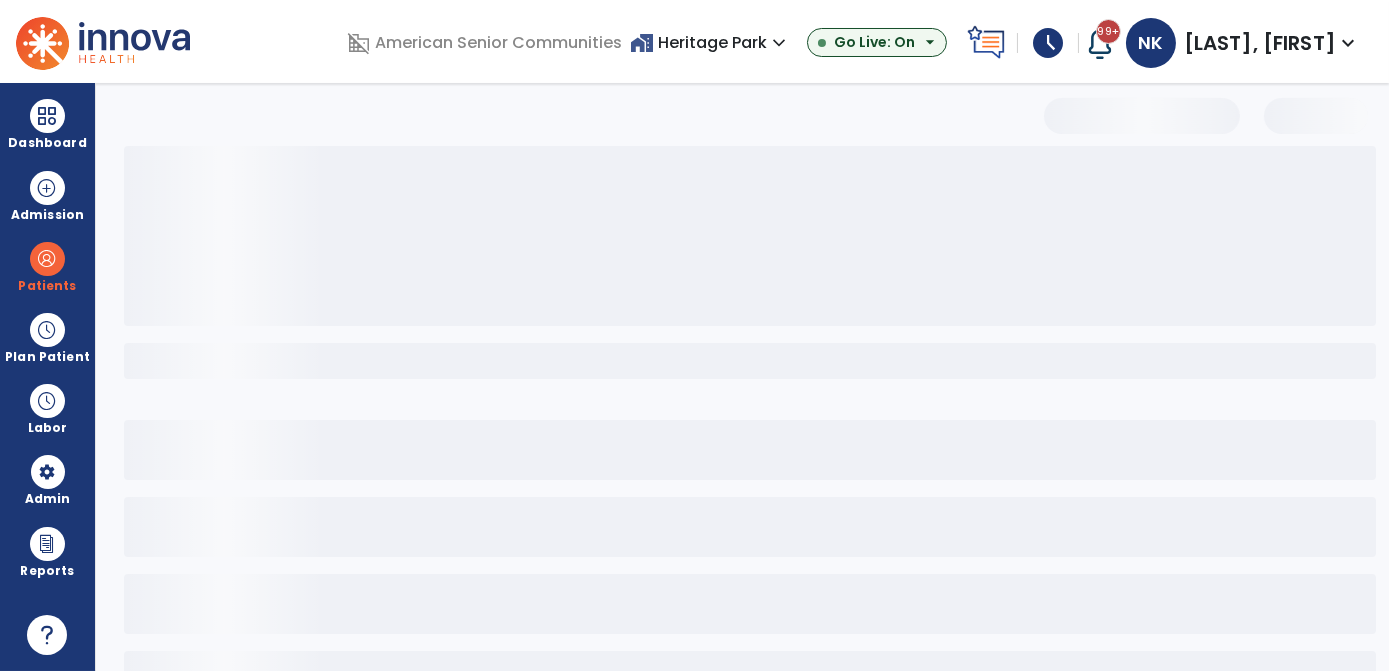 scroll, scrollTop: 70, scrollLeft: 0, axis: vertical 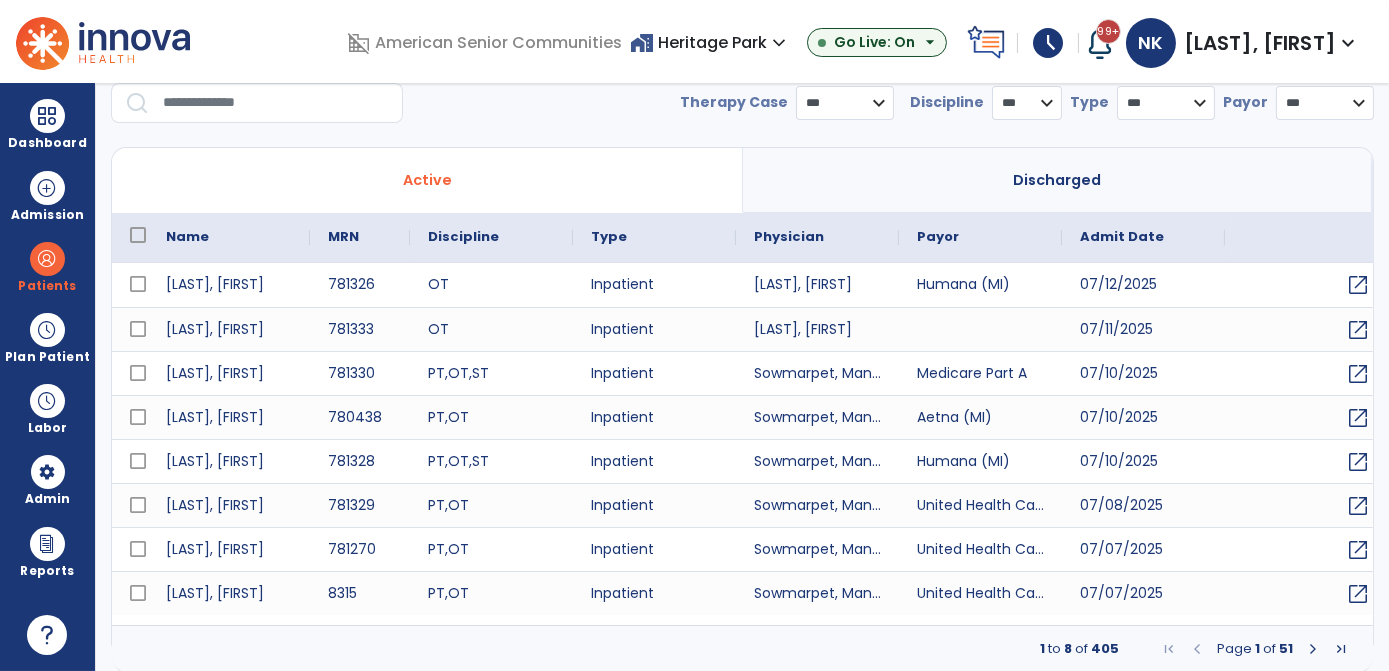click on "Dashboard  dashboard  Therapist Dashboard  view_quilt  Operations Dashboard Admission Patients  format_list_bulleted  Patient List  space_dashboard  Patient Board  insert_chart  PDPM Board Plan Patient  event_note  Planner  content_paste_go  Scheduler  content_paste_go  Whiteboard Labor  content_paste_go  Timecards  content_paste_go  Labor Management Admin  attach_money  Payors  manage_accounts  Users  group  Roles Reports  export_notes  Billing Exports  note_alt  EOM Report  event_note  Minutes By Payor  sticky_note_2  PBJ Report  inbox_customize  Service Log  playlist_add_check  Triple Check Report" at bounding box center [48, 377] 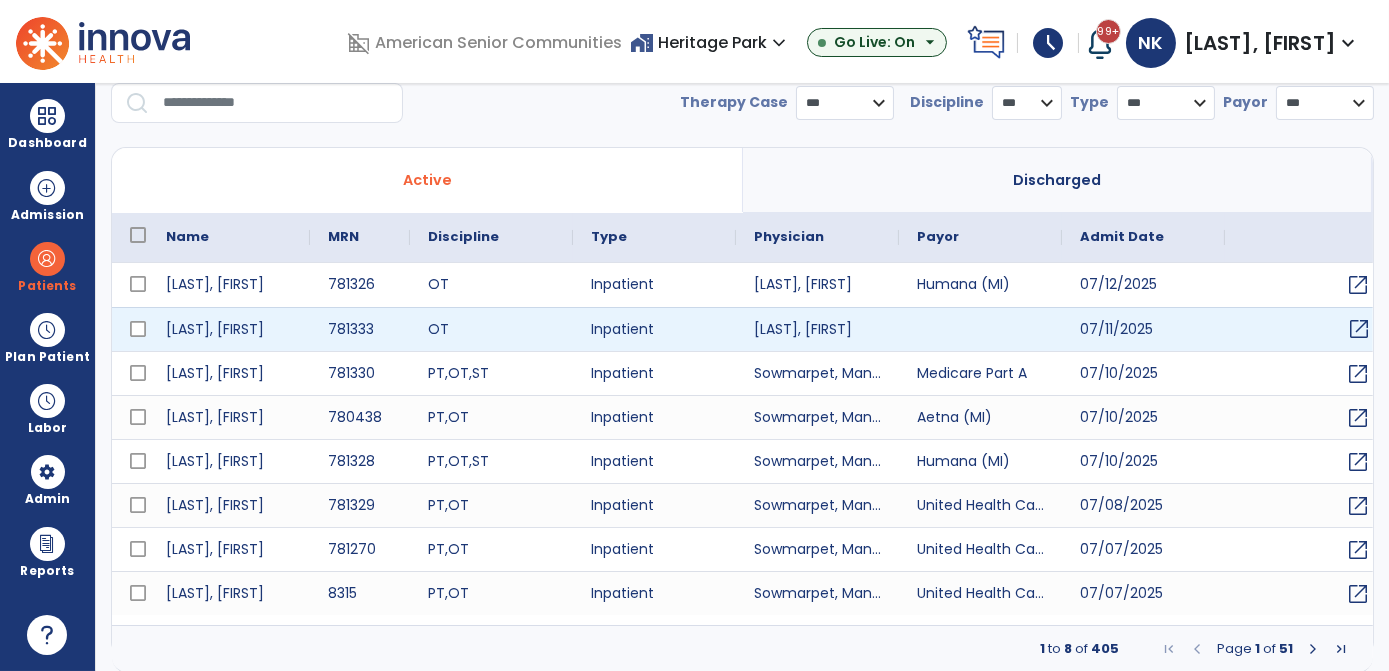 click on "open_in_new" at bounding box center (1359, 329) 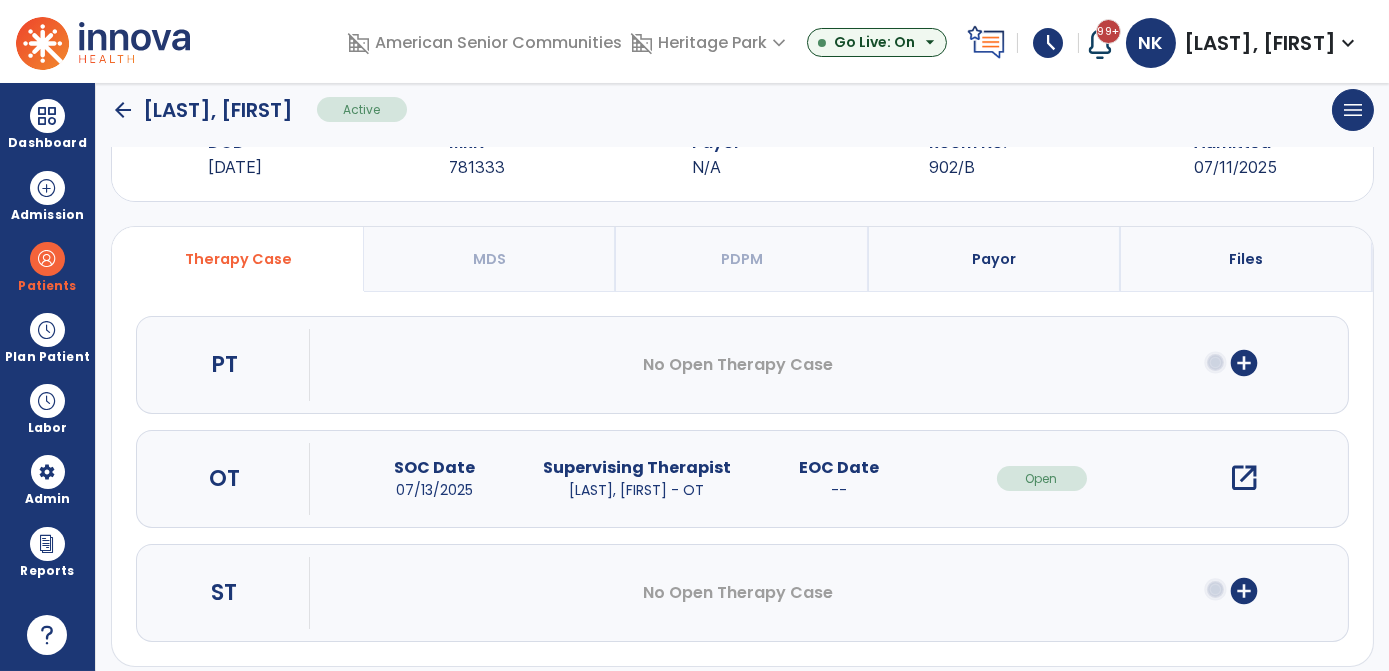 click on "Payor" at bounding box center (995, 259) 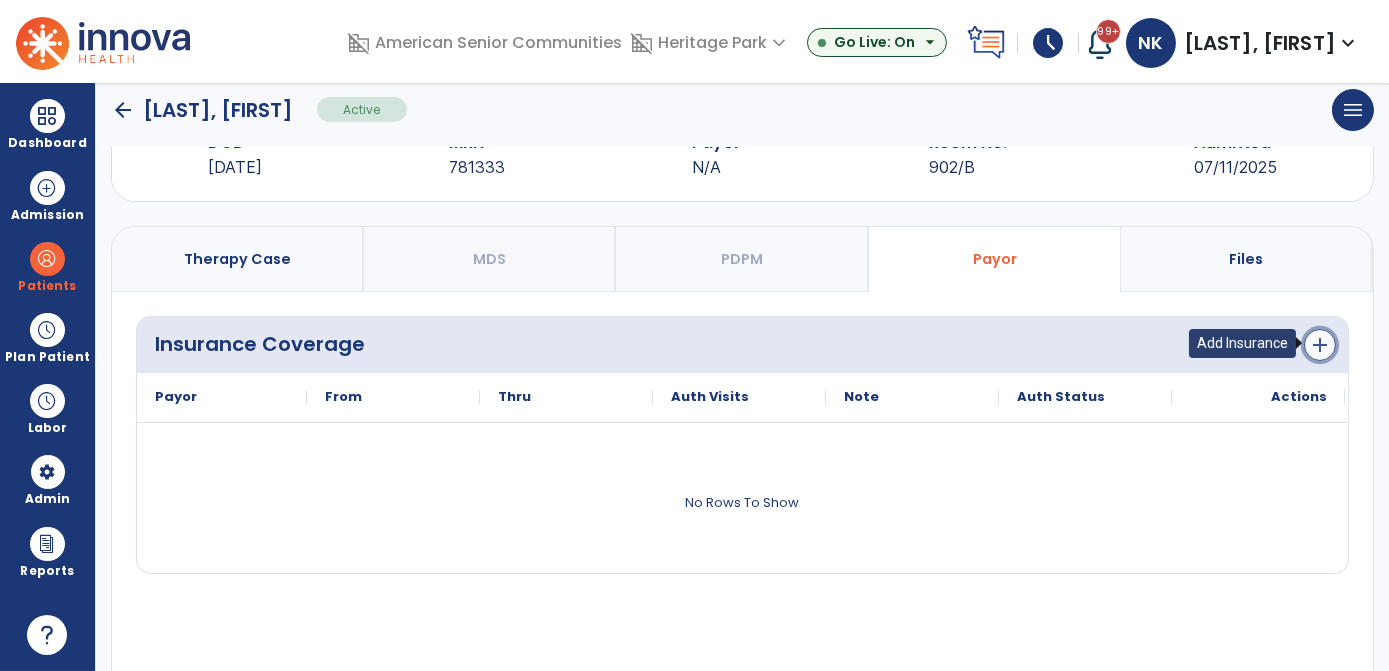 click on "add" 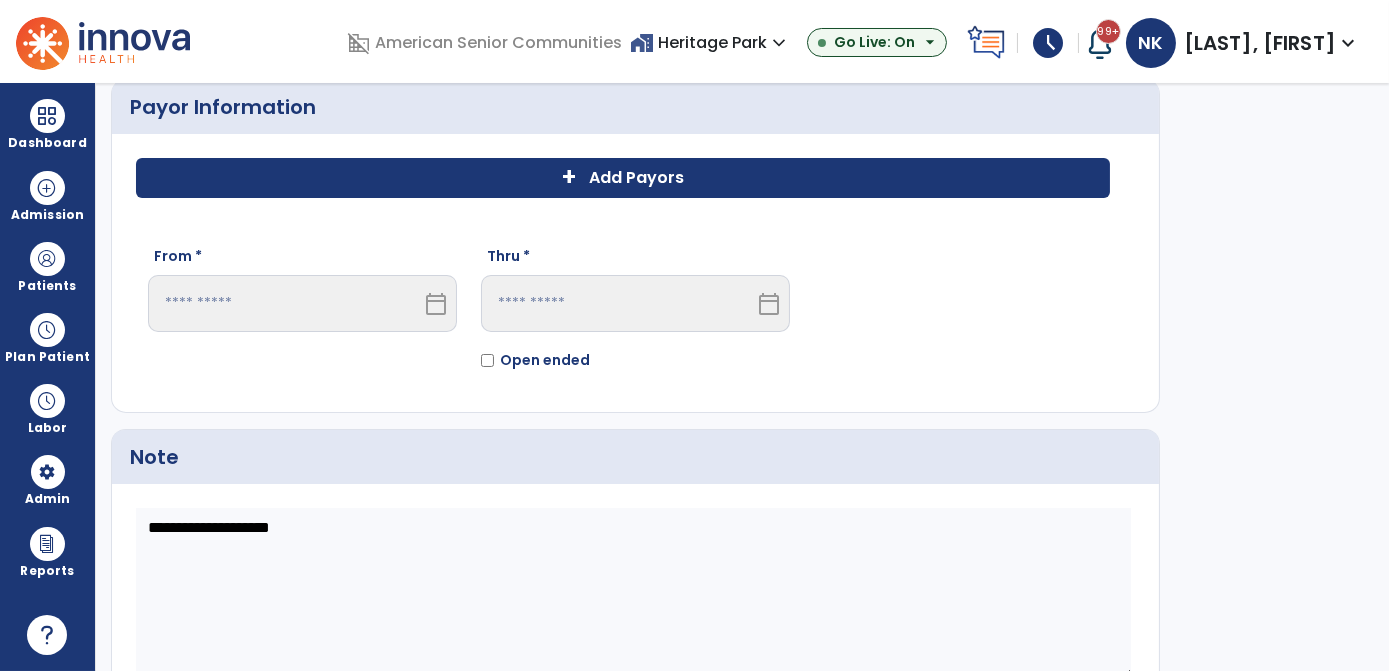 click on "Add Payors" 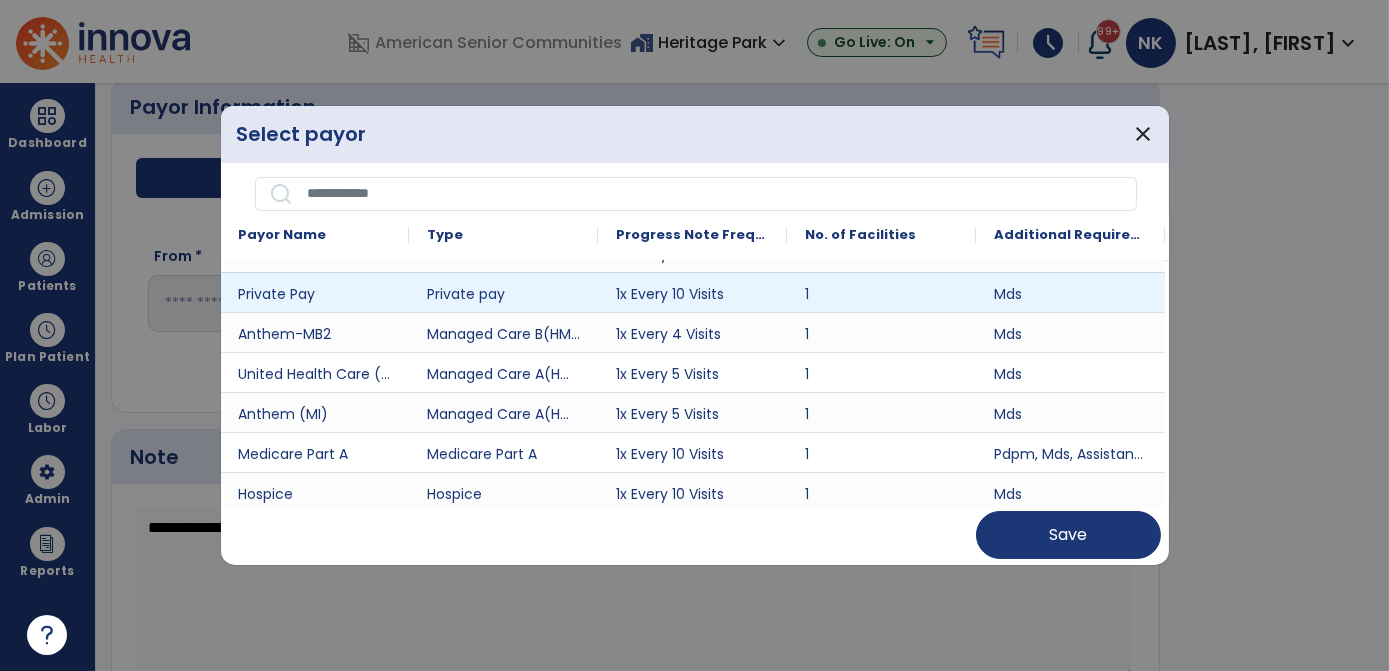 scroll, scrollTop: 394, scrollLeft: 0, axis: vertical 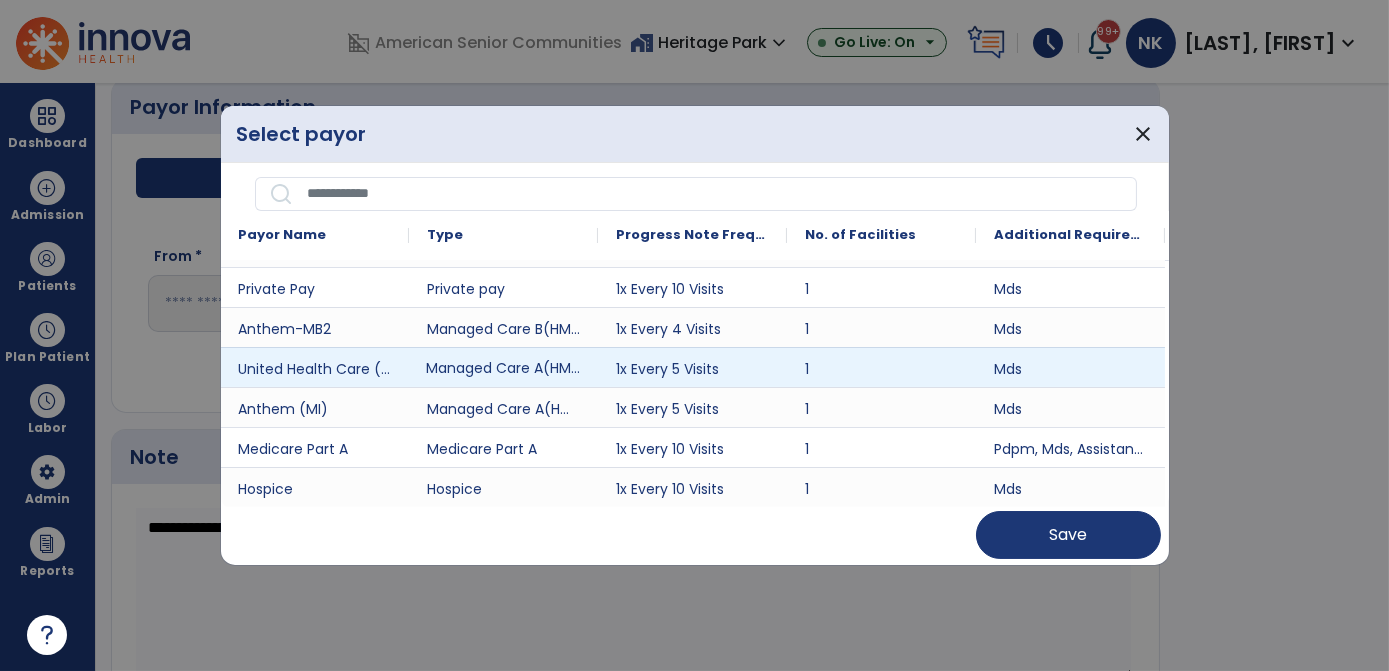 click on "Managed Care A(HMO/MCO)" at bounding box center (503, 367) 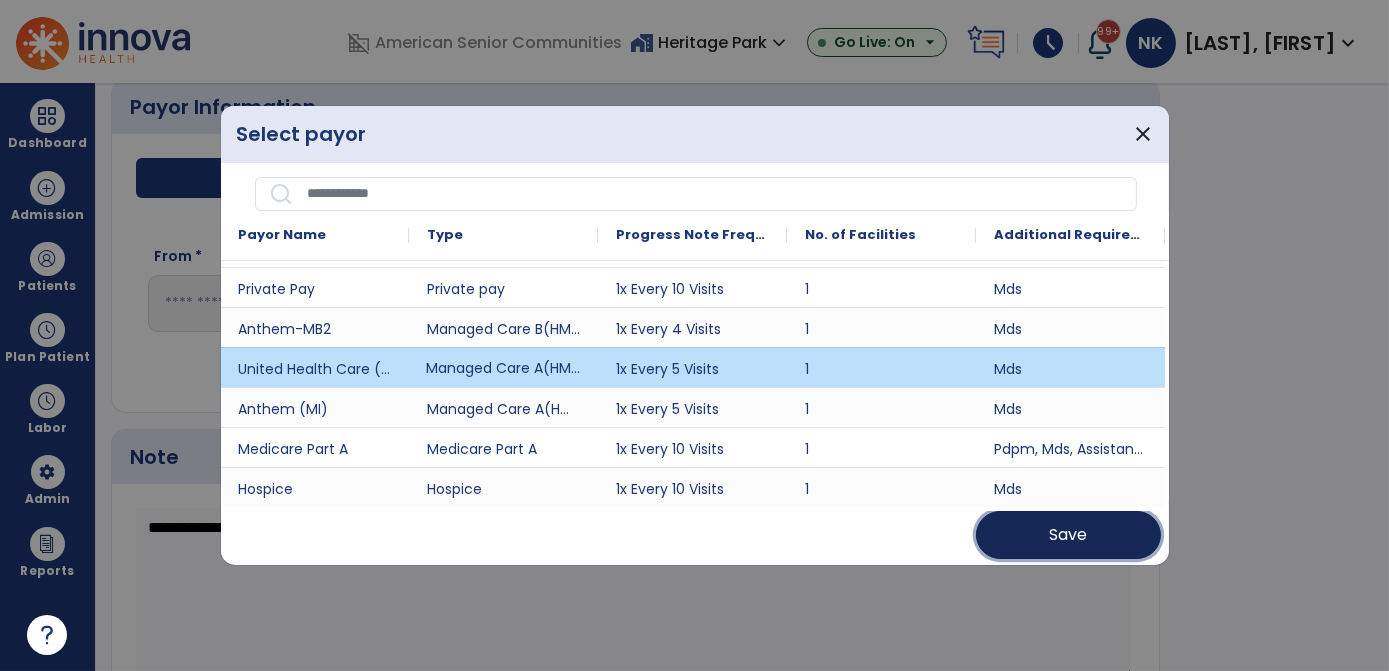 click on "Save" at bounding box center [1068, 535] 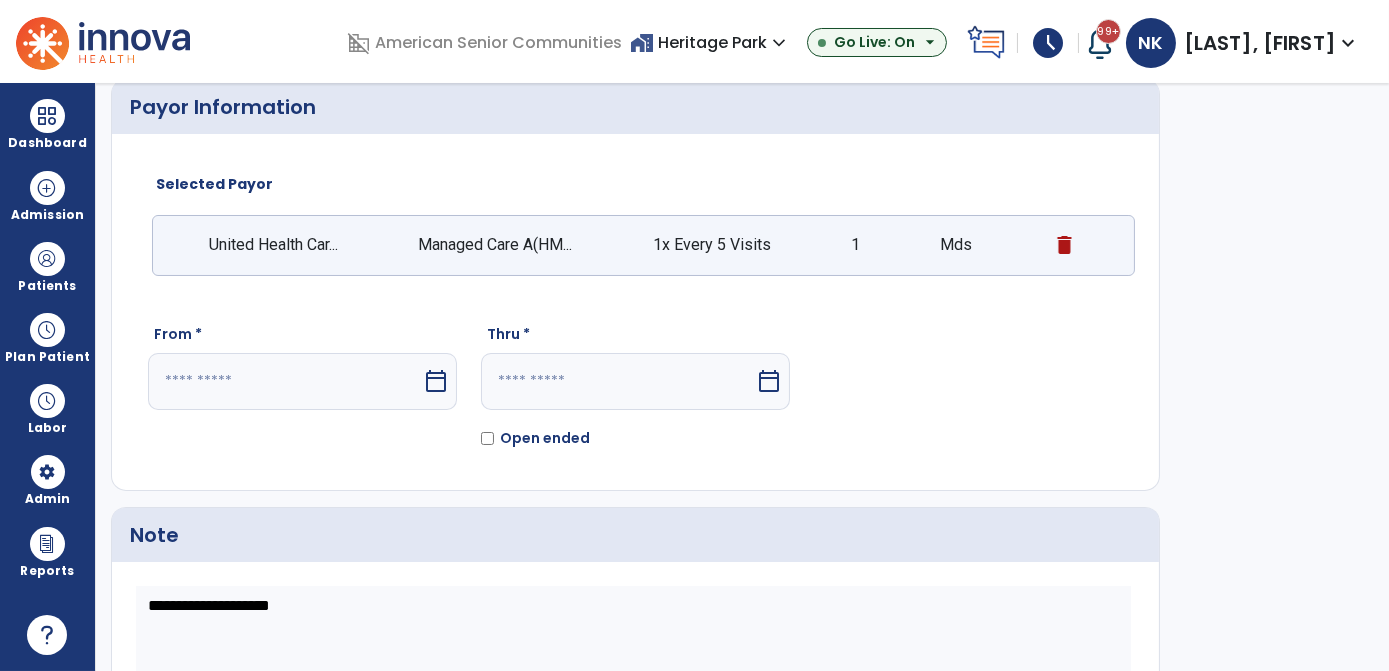 click at bounding box center [618, 381] 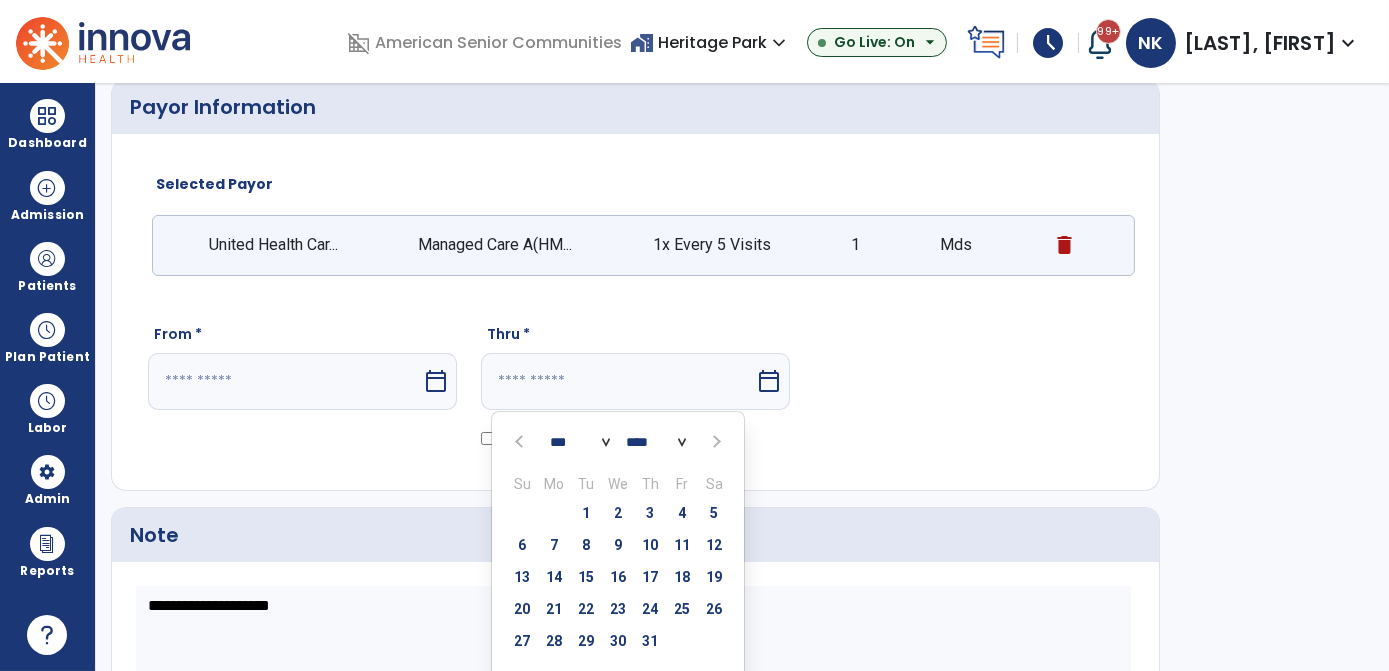 click on "calendar_today" at bounding box center [436, 381] 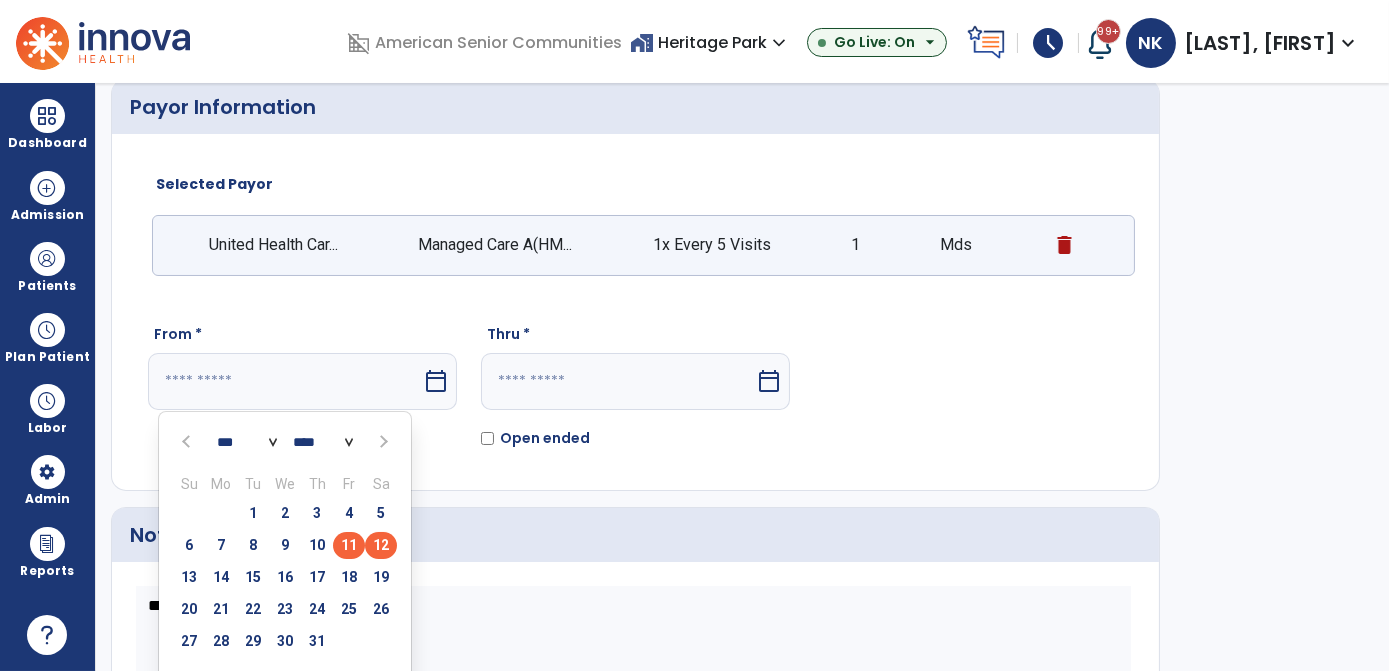click on "11" at bounding box center [349, 545] 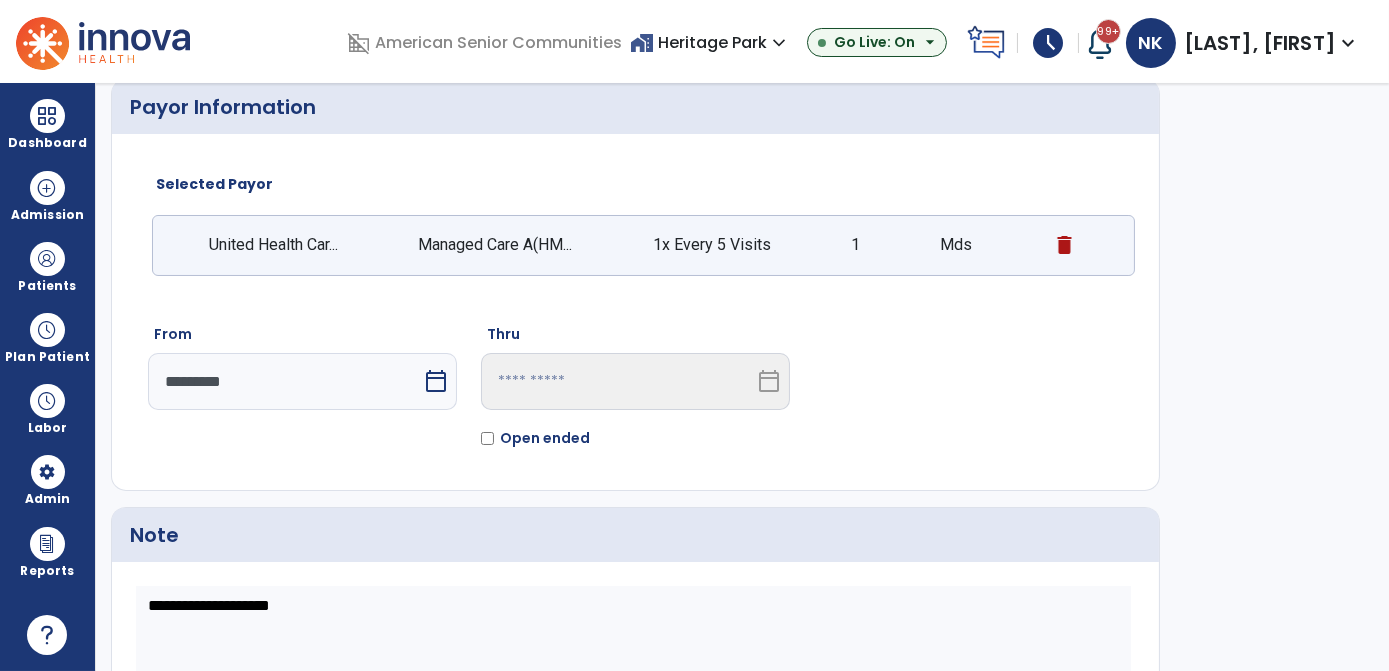 scroll, scrollTop: 234, scrollLeft: 0, axis: vertical 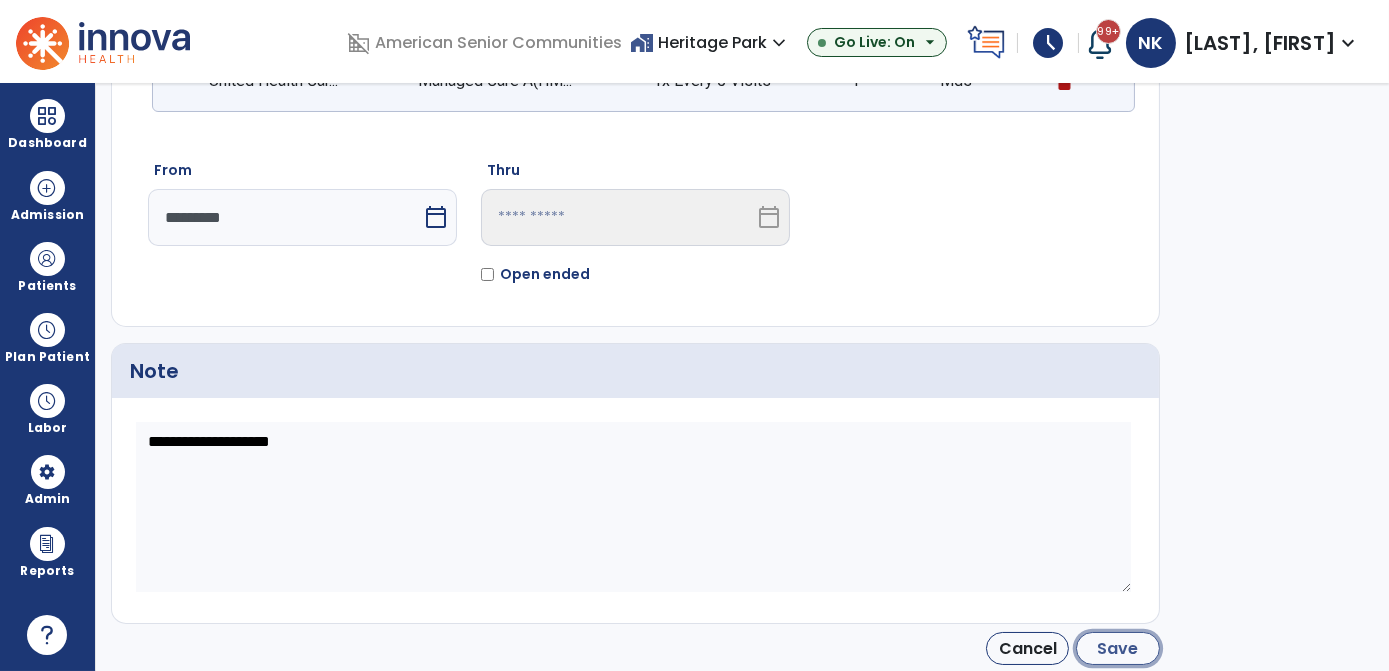 click on "Save" 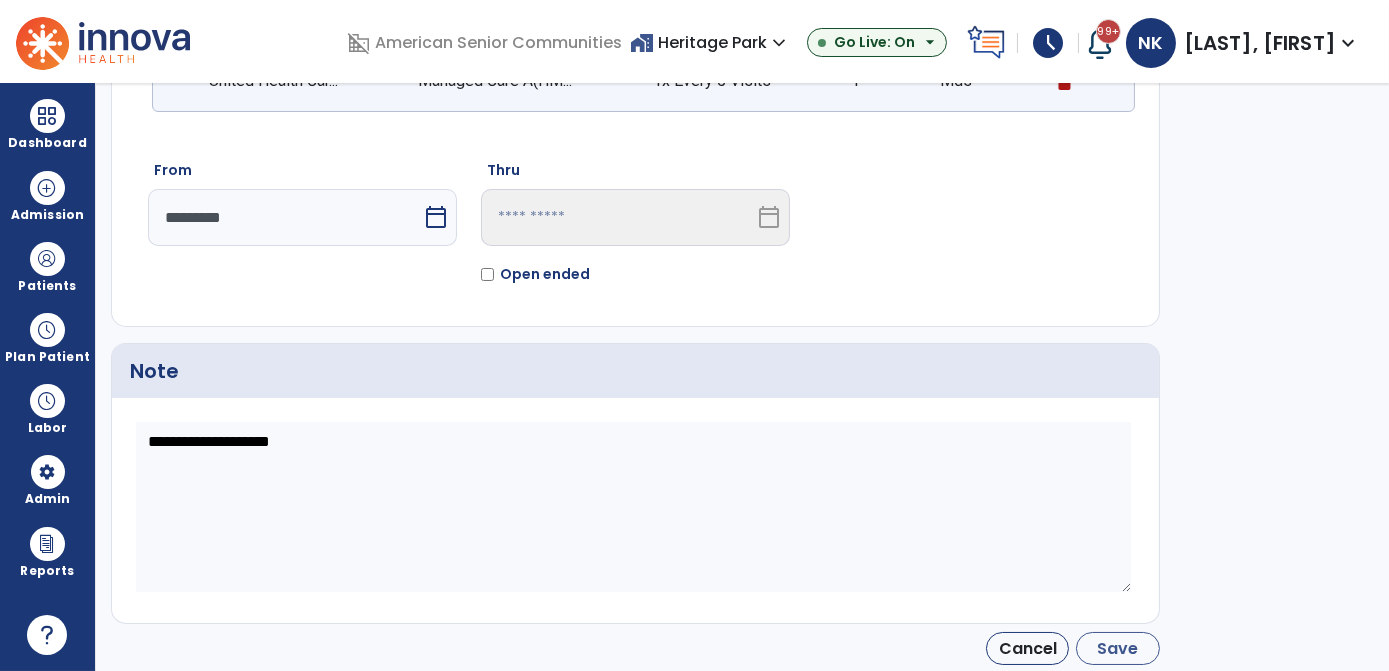 type on "*********" 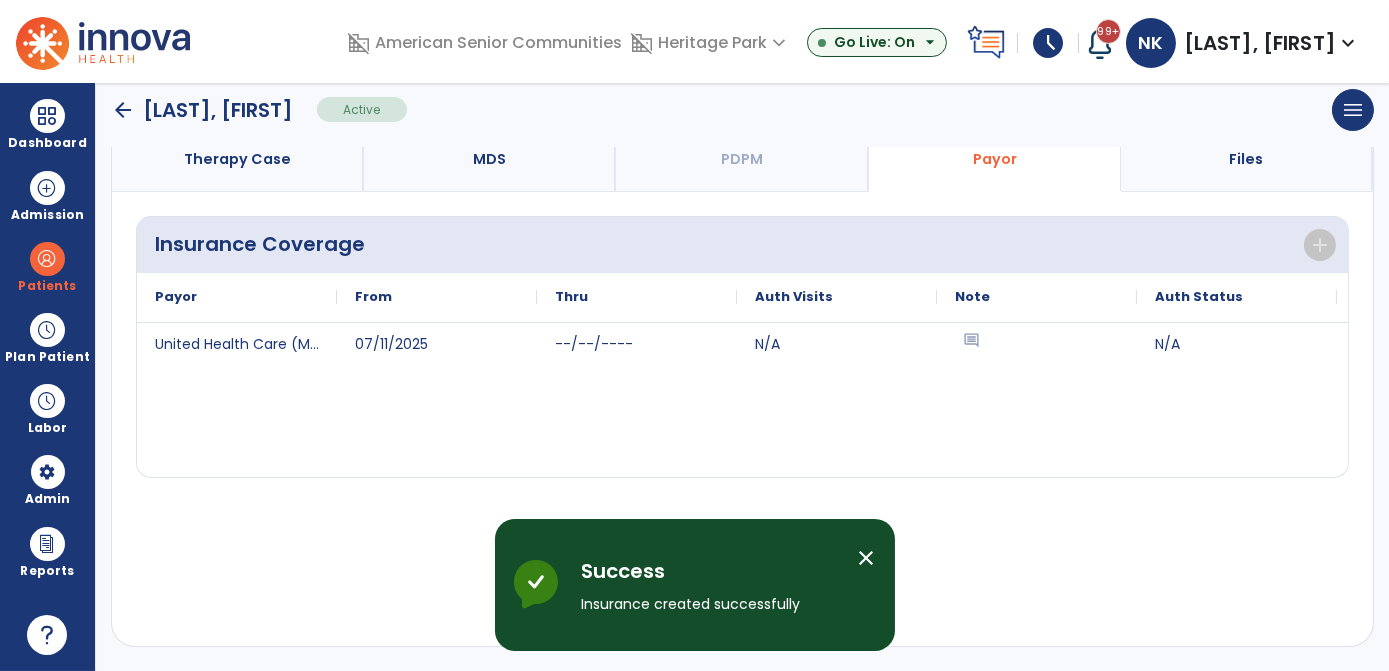 scroll, scrollTop: 168, scrollLeft: 0, axis: vertical 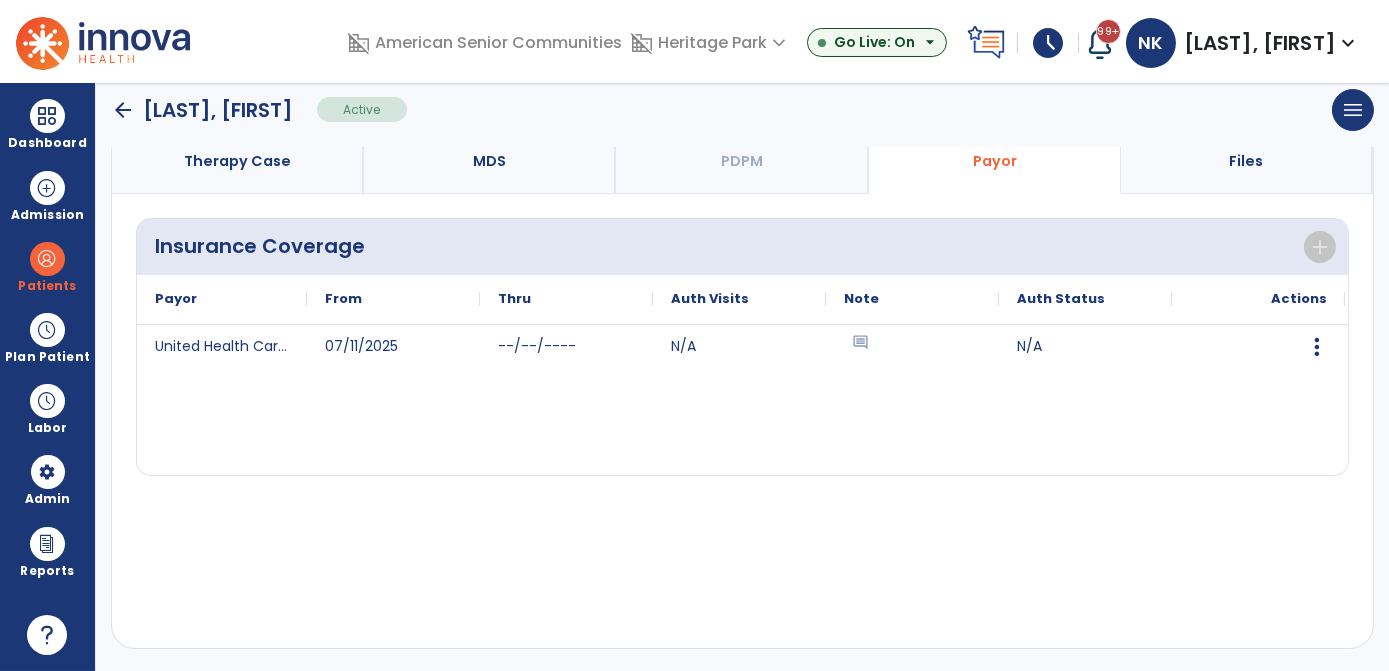 click on "arrow_back" 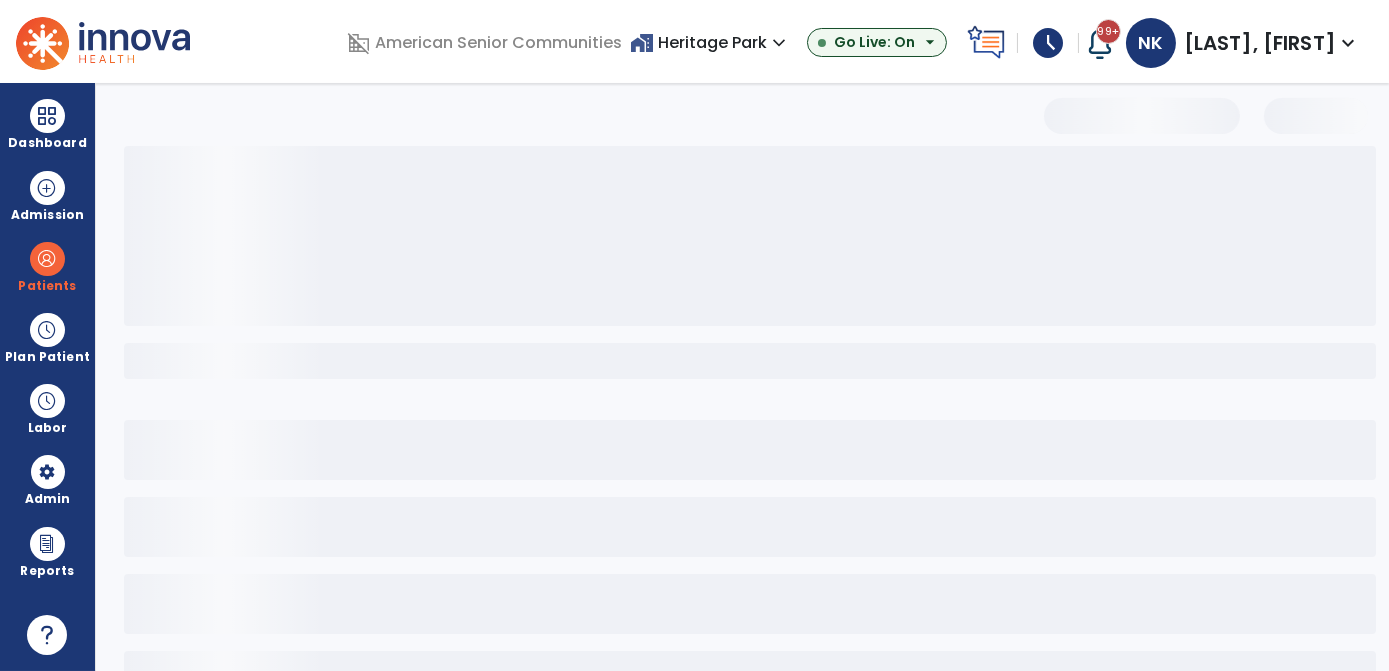 scroll, scrollTop: 70, scrollLeft: 0, axis: vertical 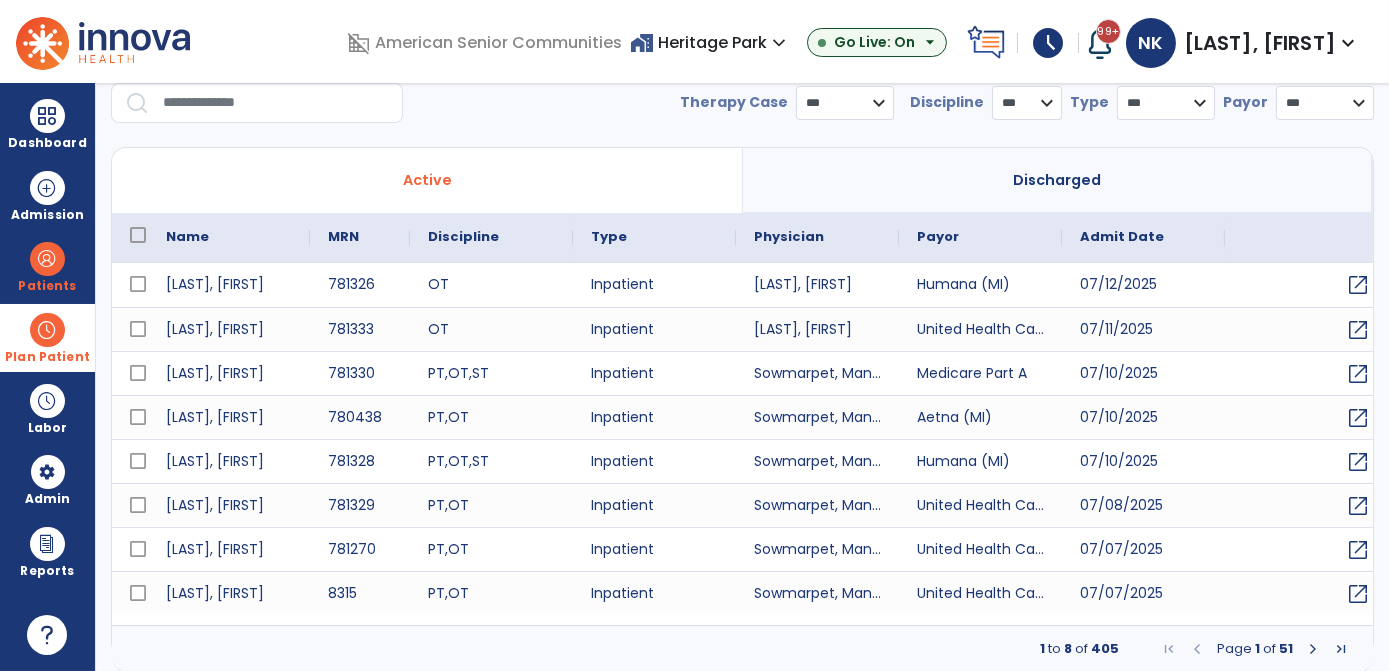 click on "Plan Patient" at bounding box center [47, 266] 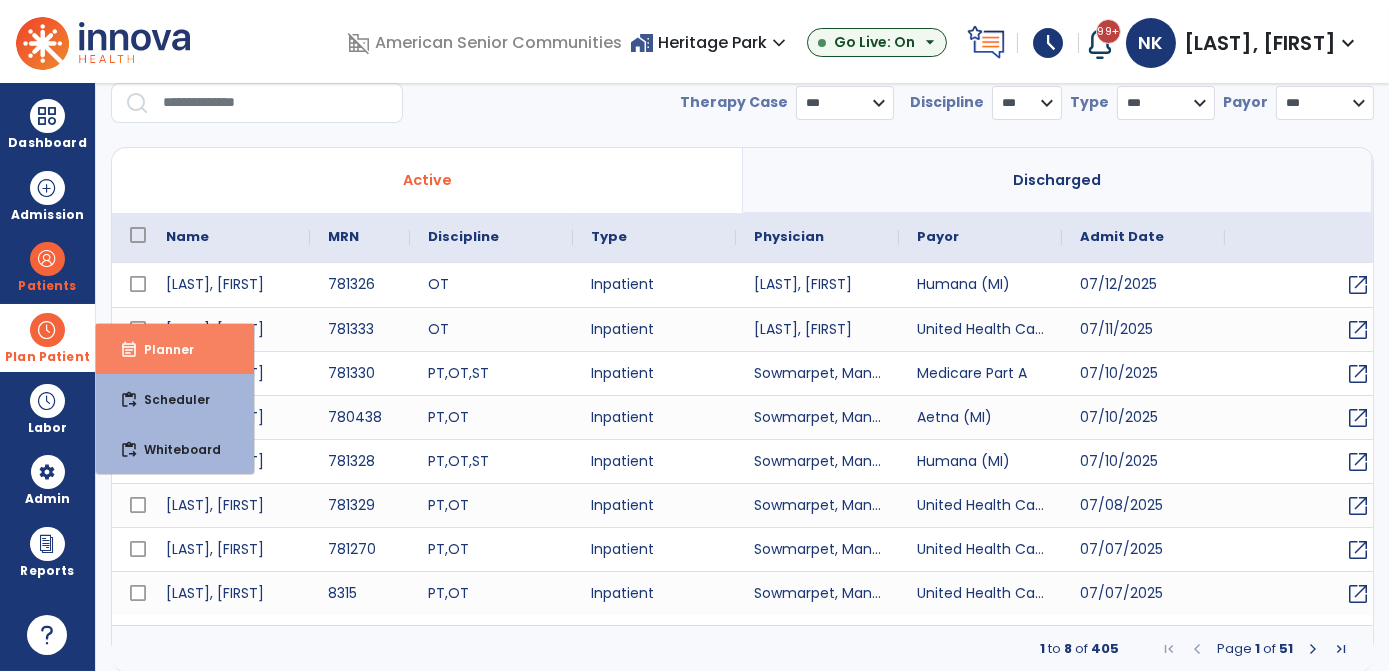 click on "Planner" at bounding box center (161, 349) 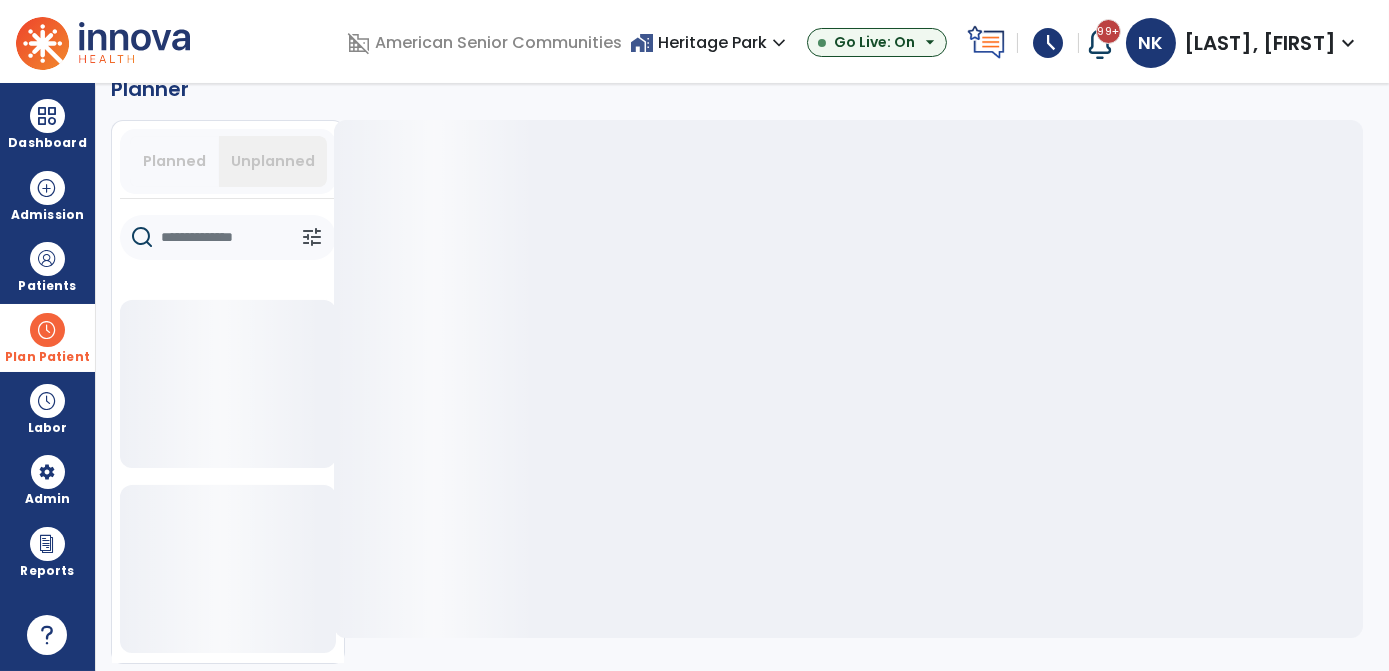 scroll, scrollTop: 37, scrollLeft: 0, axis: vertical 